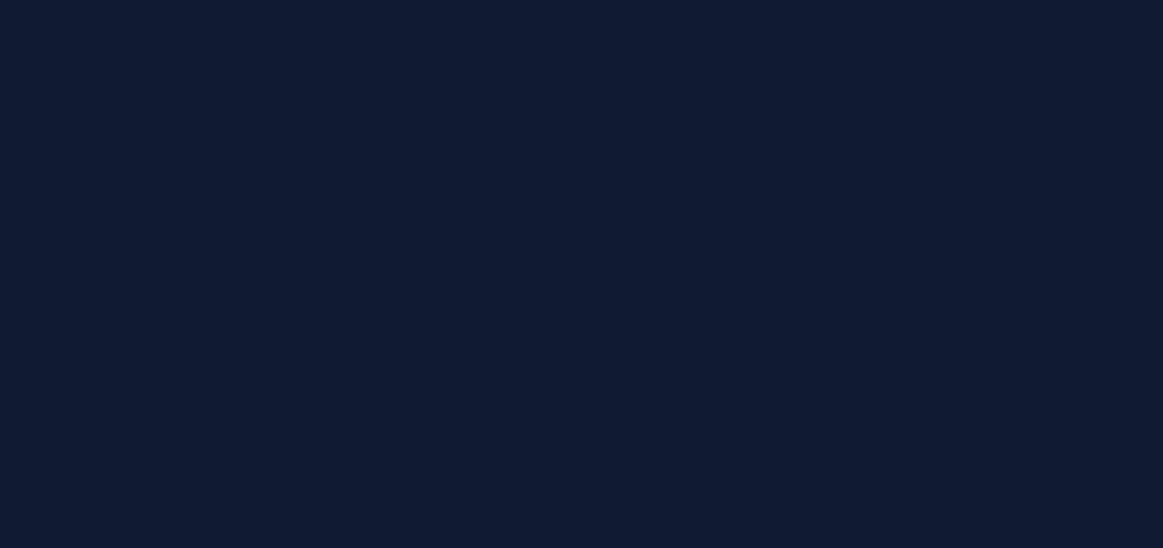 scroll, scrollTop: 0, scrollLeft: 0, axis: both 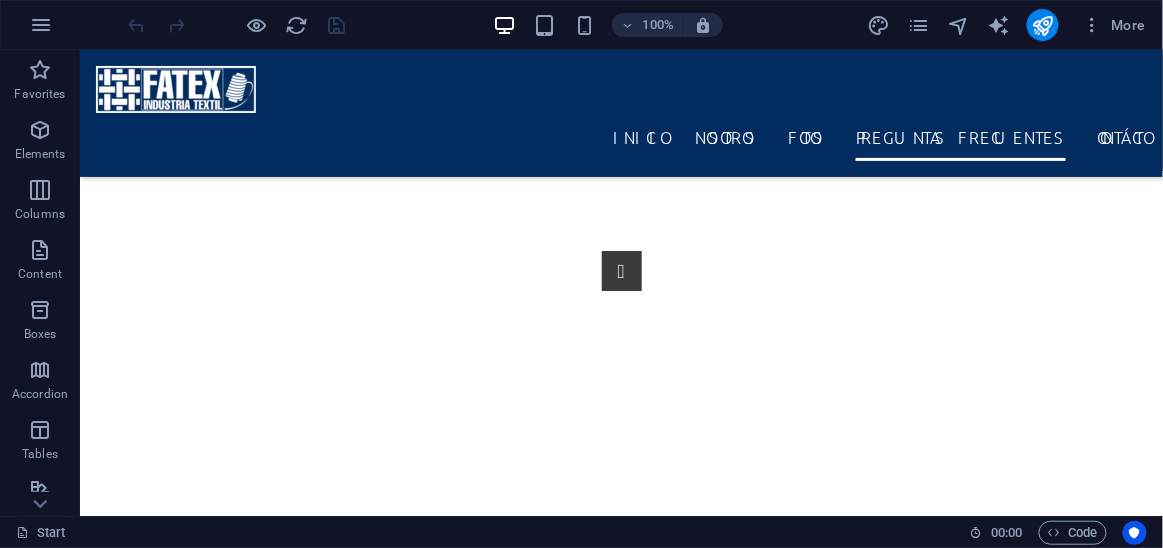 click at bounding box center (620, 2455) 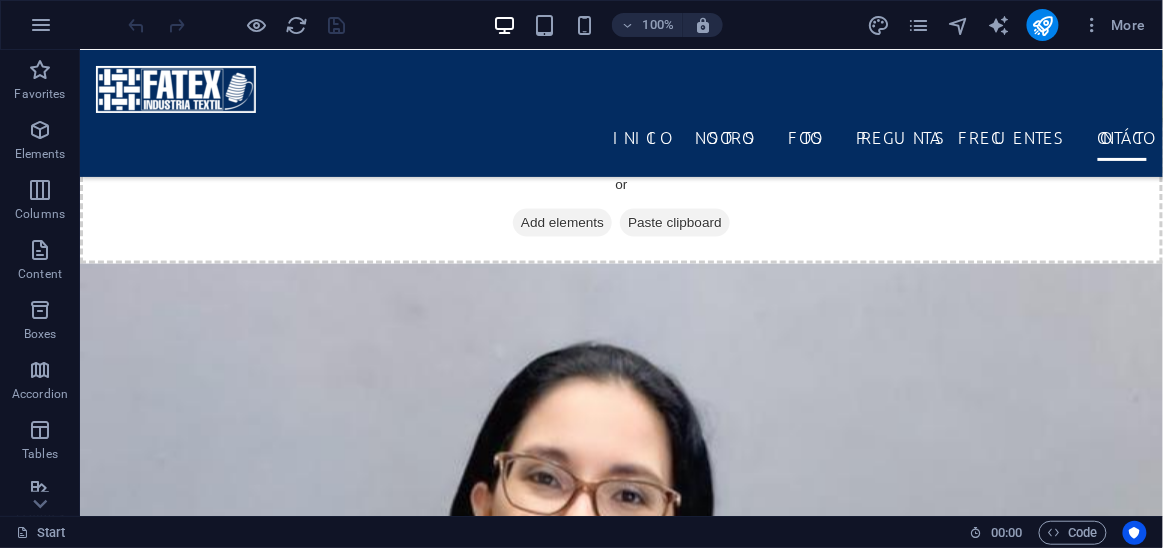 scroll, scrollTop: 3943, scrollLeft: 0, axis: vertical 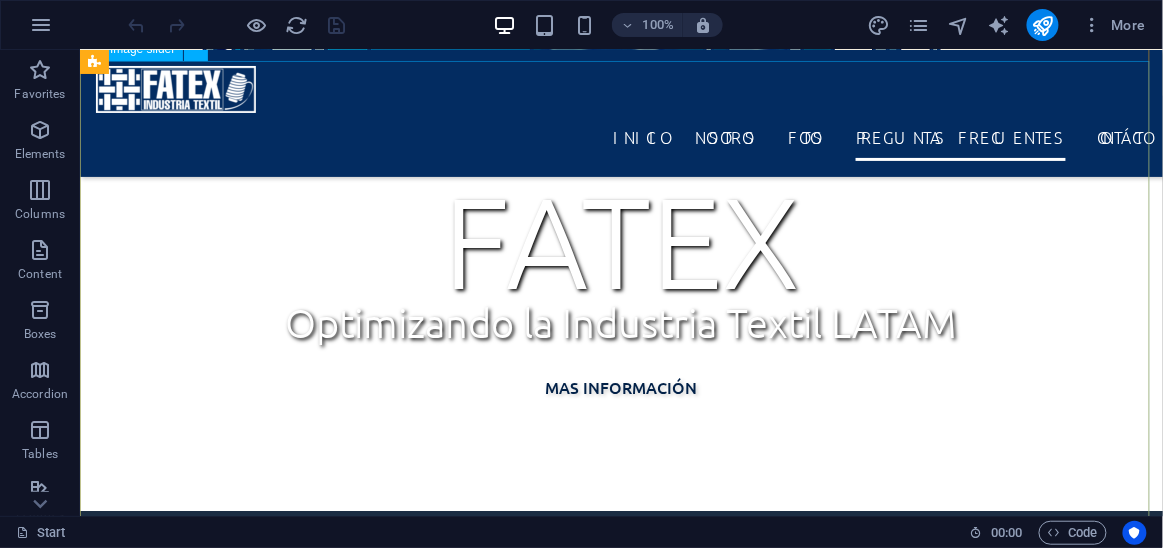 click at bounding box center [-2651, 4043] 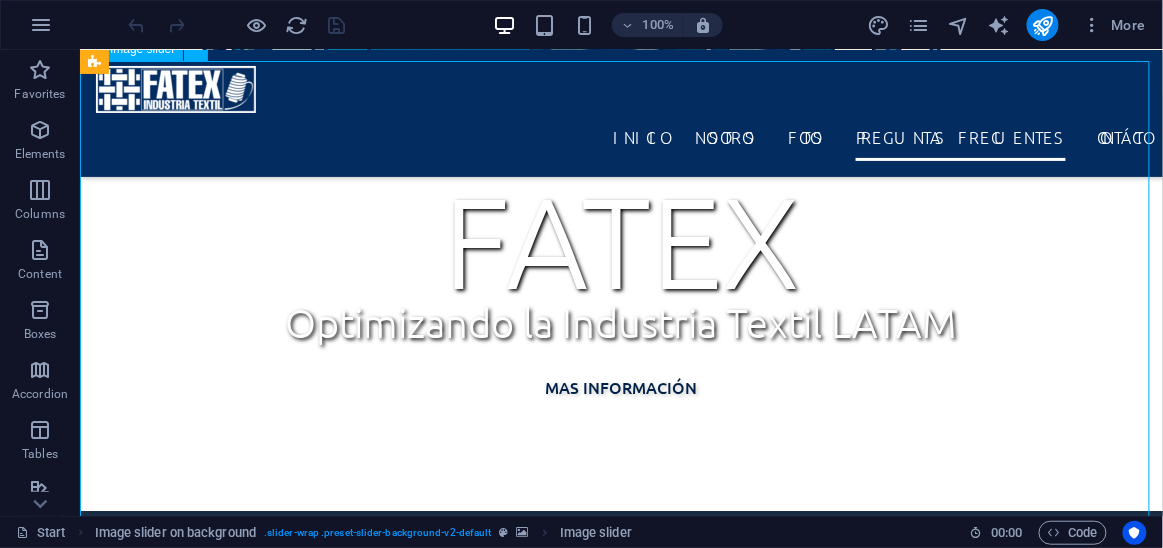 click at bounding box center [-2651, 4043] 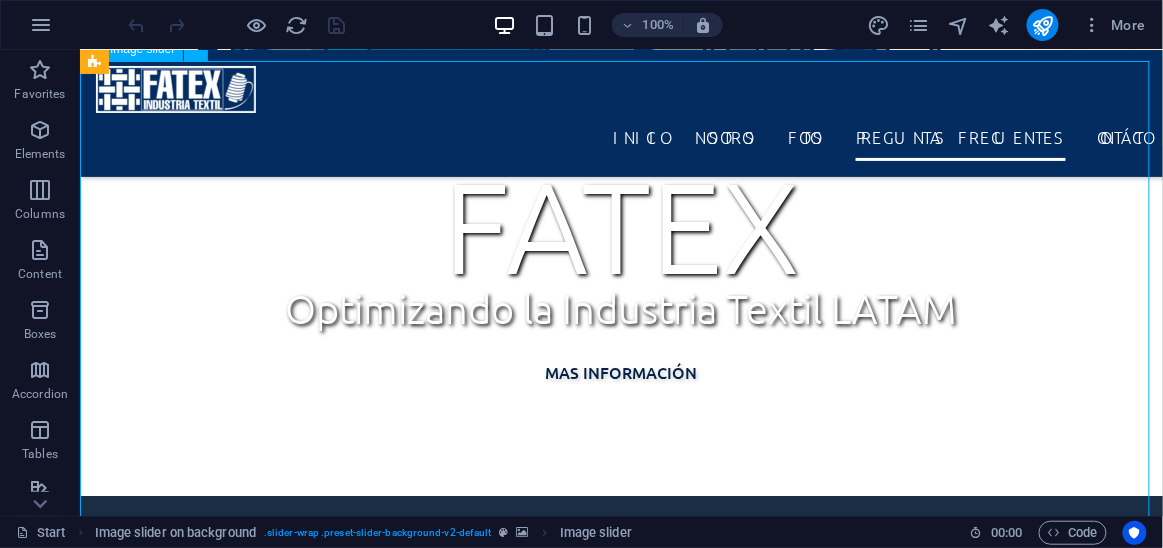 select on "px" 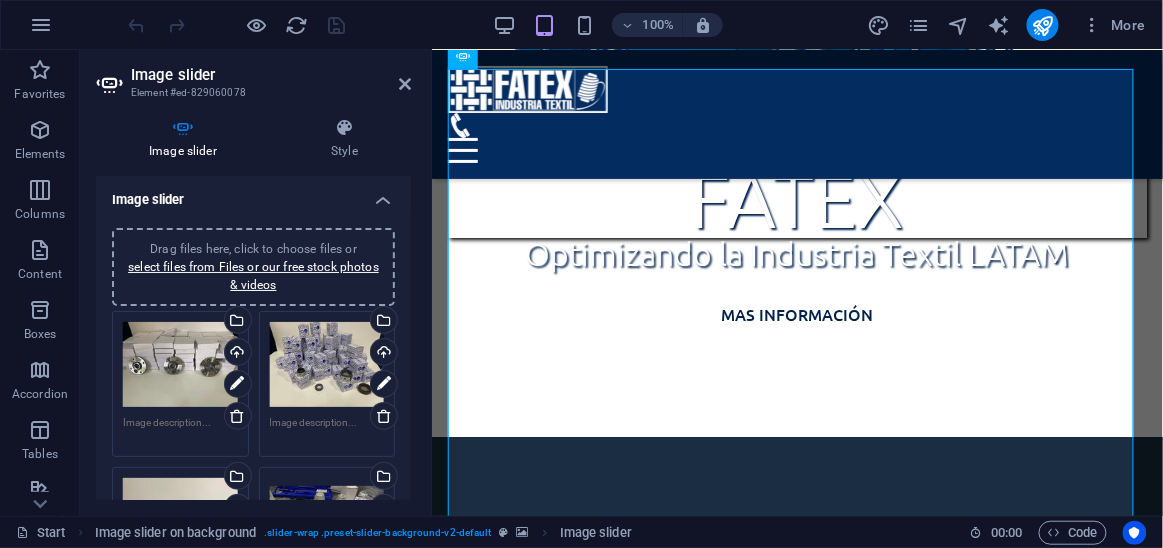scroll, scrollTop: 631, scrollLeft: 0, axis: vertical 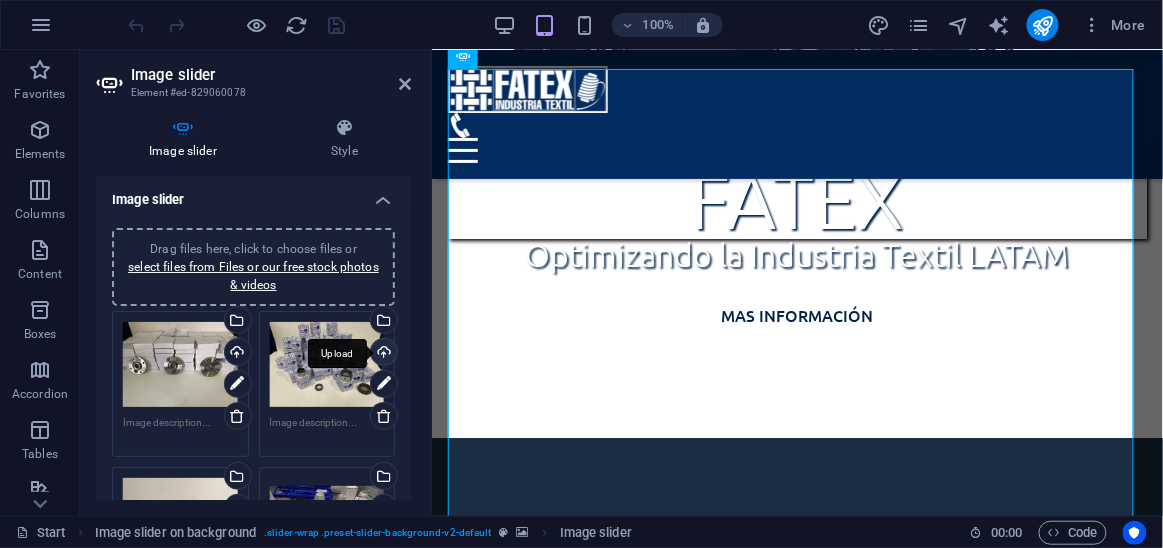 click on "Upload" at bounding box center [382, 354] 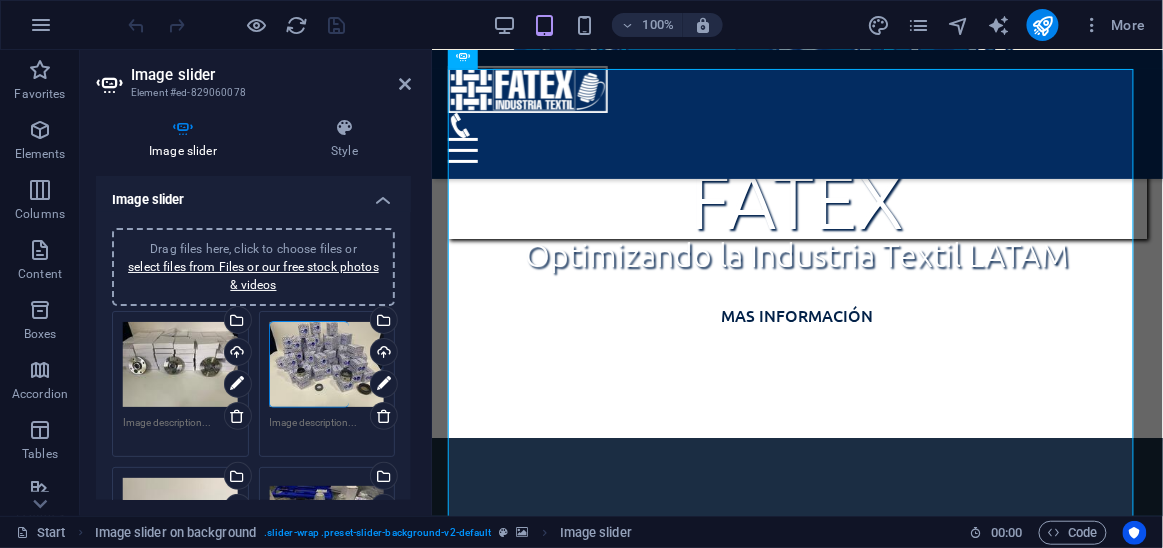 click on "Drag files here, click to choose files or select files from Files or our free stock photos & videos" at bounding box center (327, 365) 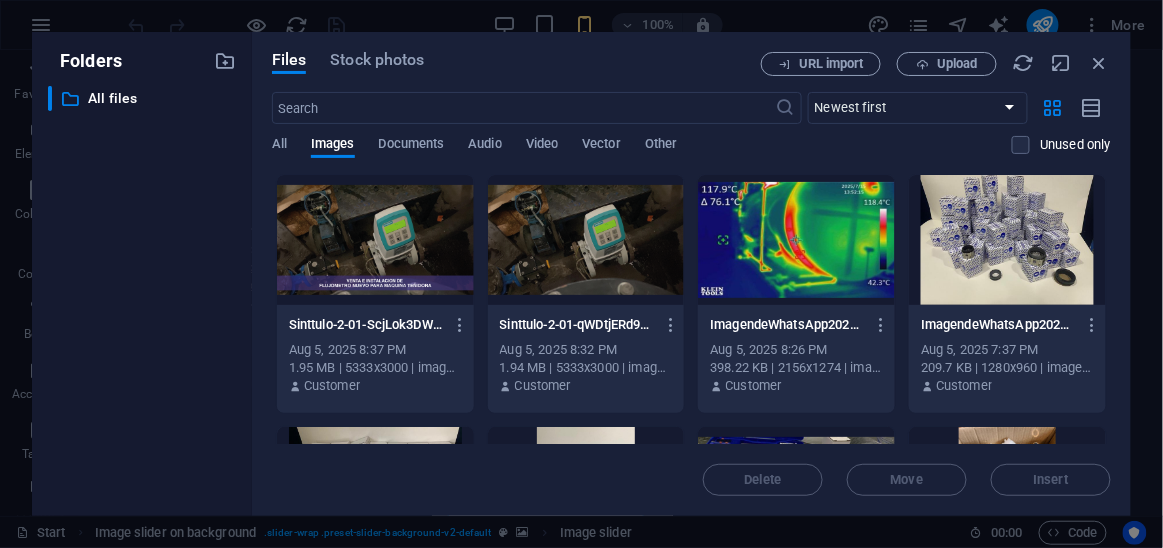 drag, startPoint x: 1111, startPoint y: 193, endPoint x: 1105, endPoint y: 245, distance: 52.34501 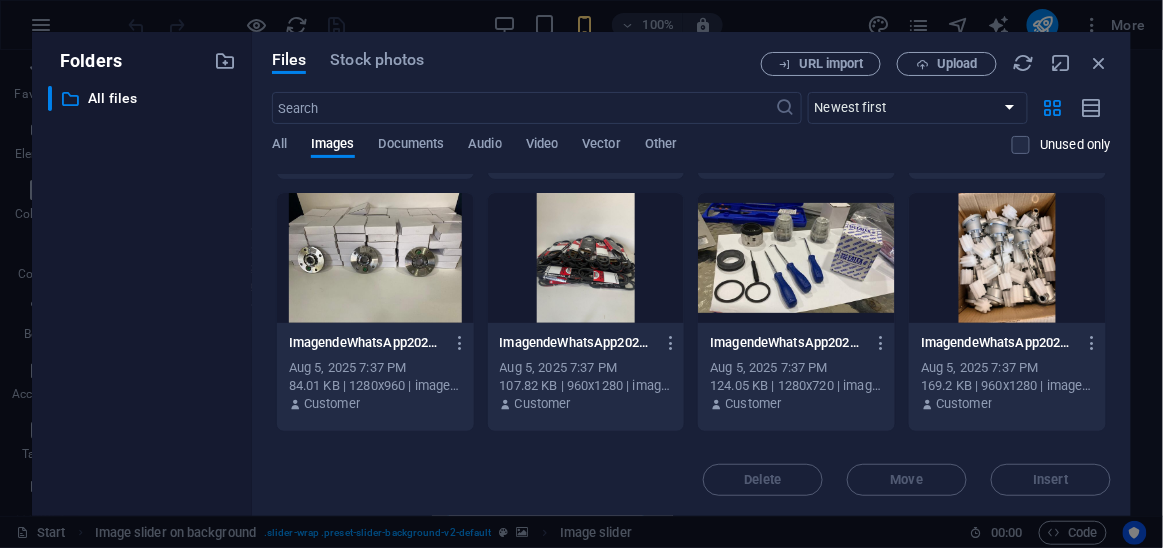 scroll, scrollTop: 236, scrollLeft: 0, axis: vertical 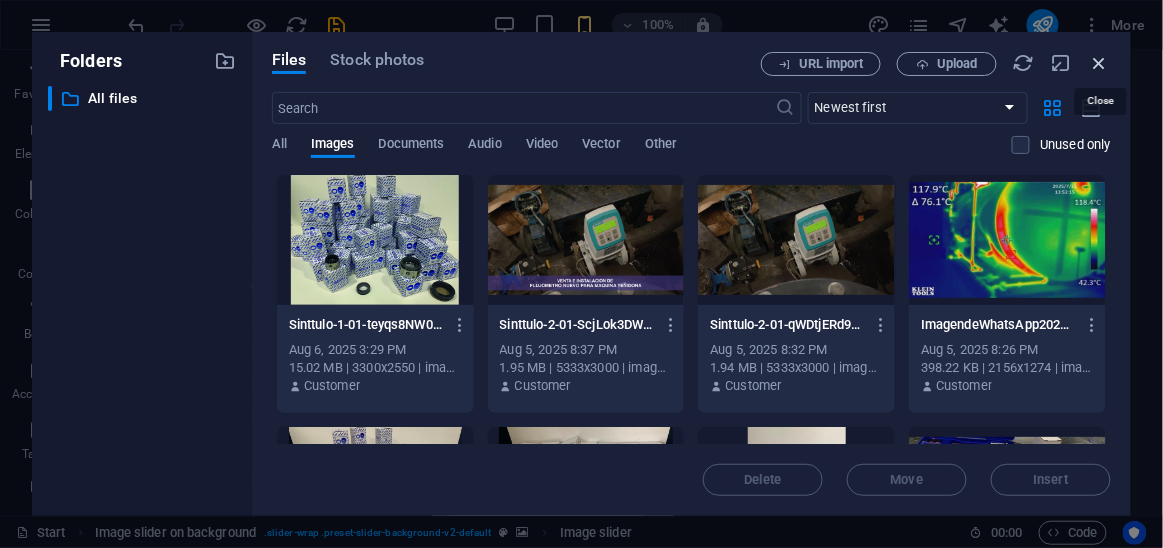 click at bounding box center (1100, 63) 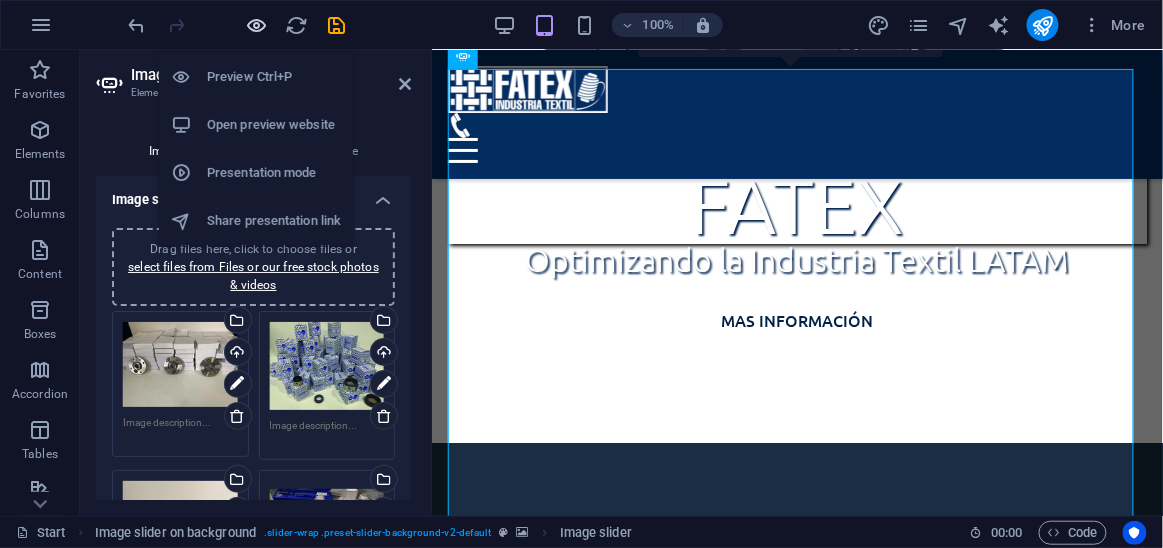 click at bounding box center [257, 25] 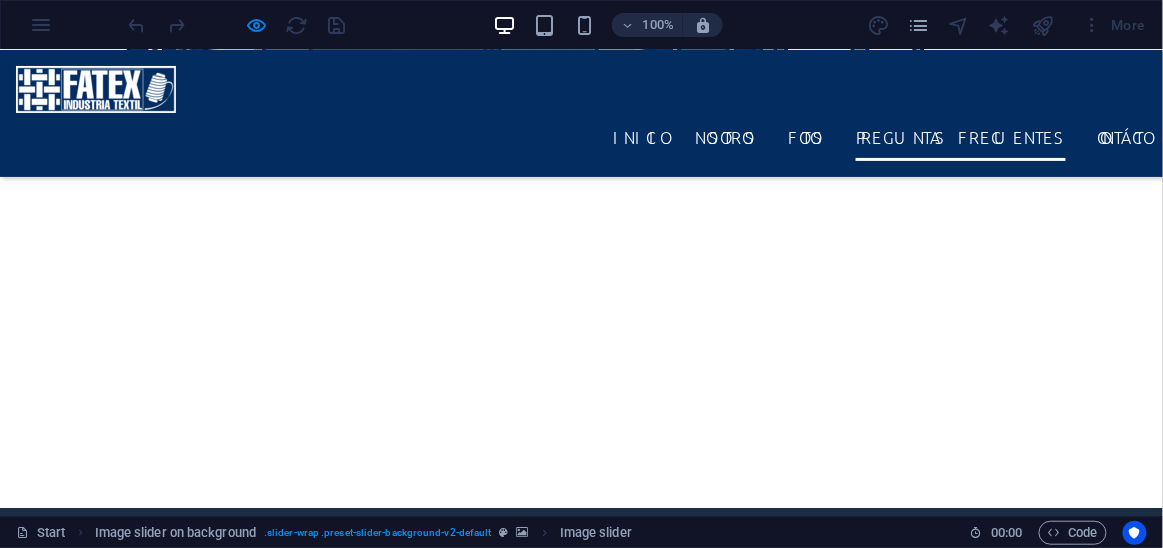click at bounding box center (20, 1268) 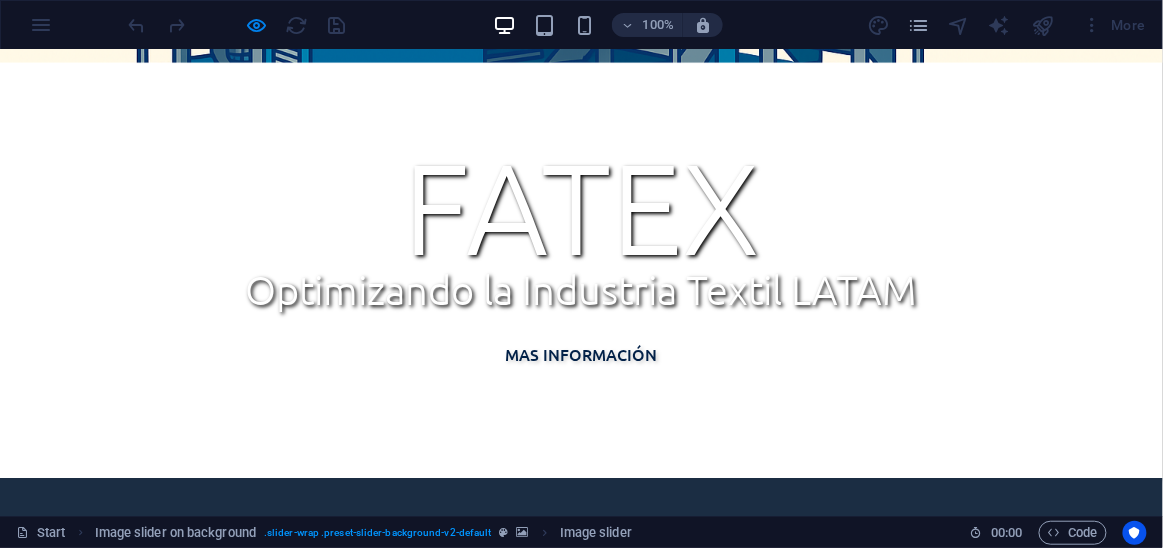 scroll, scrollTop: 739, scrollLeft: 0, axis: vertical 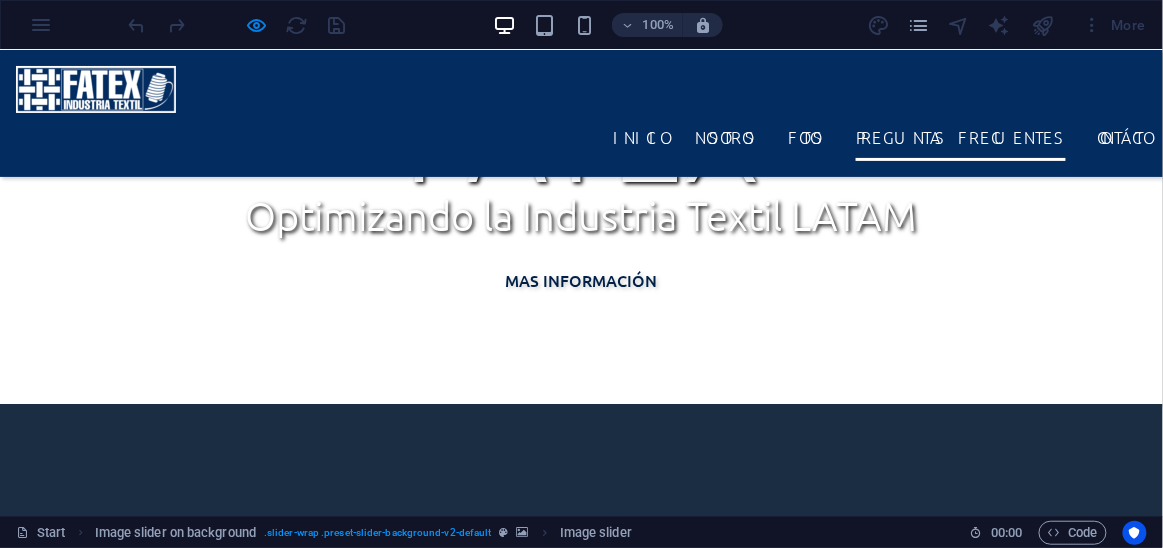 click at bounding box center (20, 1164) 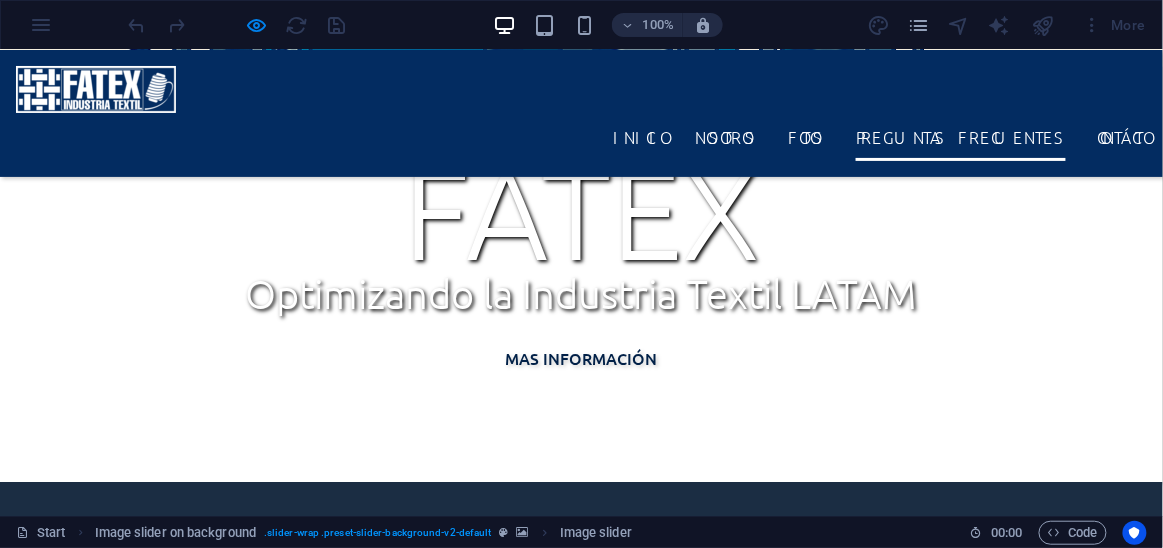 scroll, scrollTop: 675, scrollLeft: 0, axis: vertical 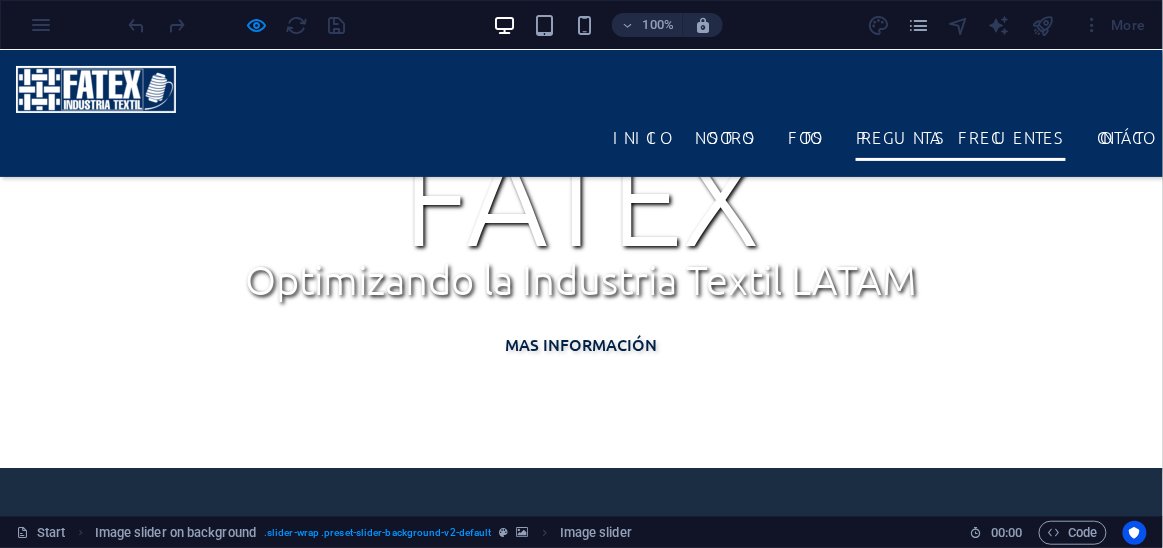 click at bounding box center [20, 1228] 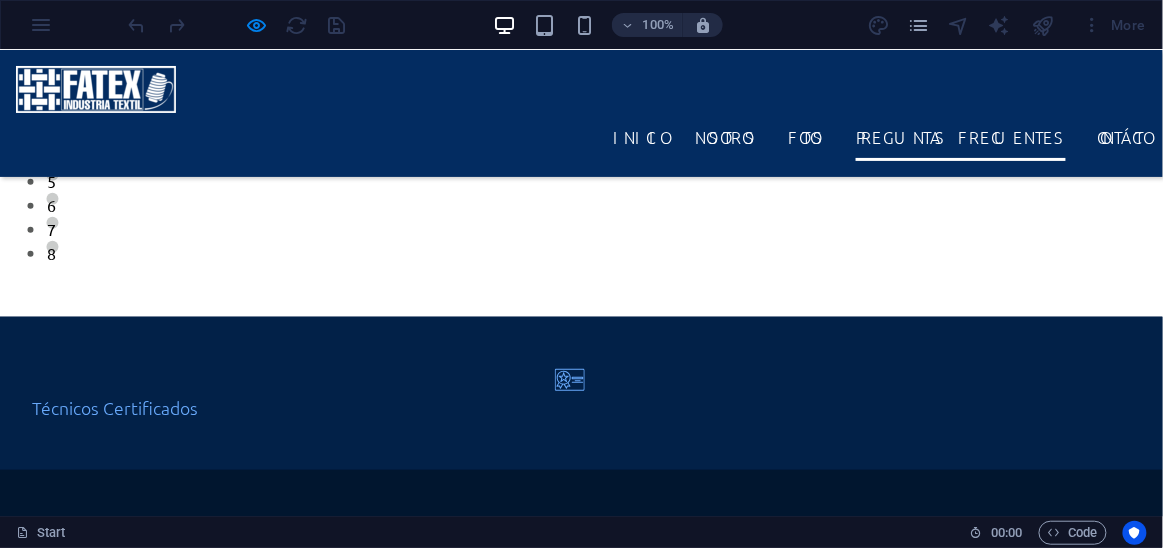 scroll, scrollTop: 2093, scrollLeft: 0, axis: vertical 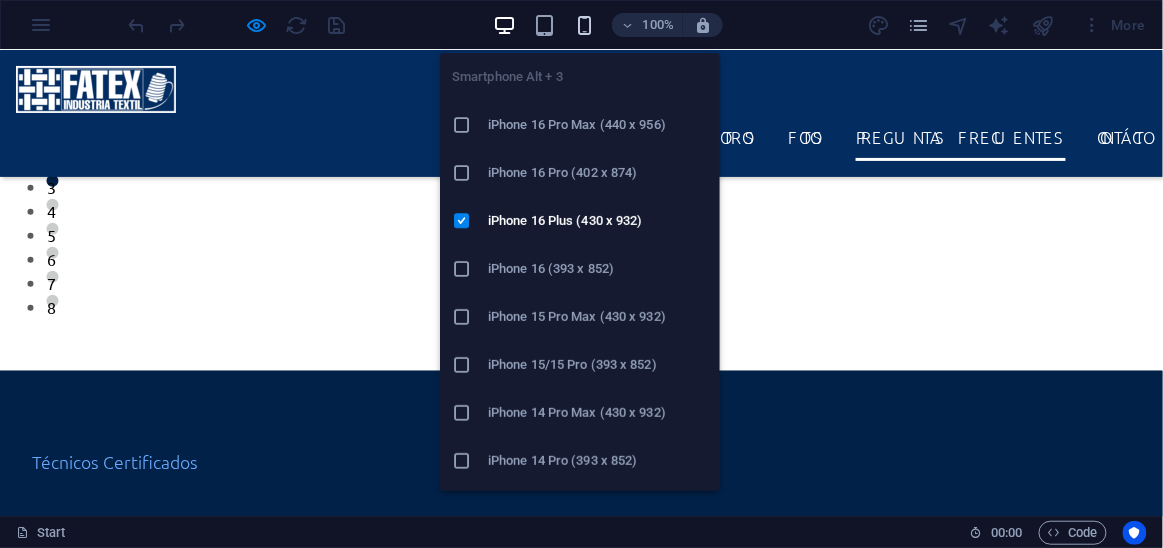 click at bounding box center (584, 25) 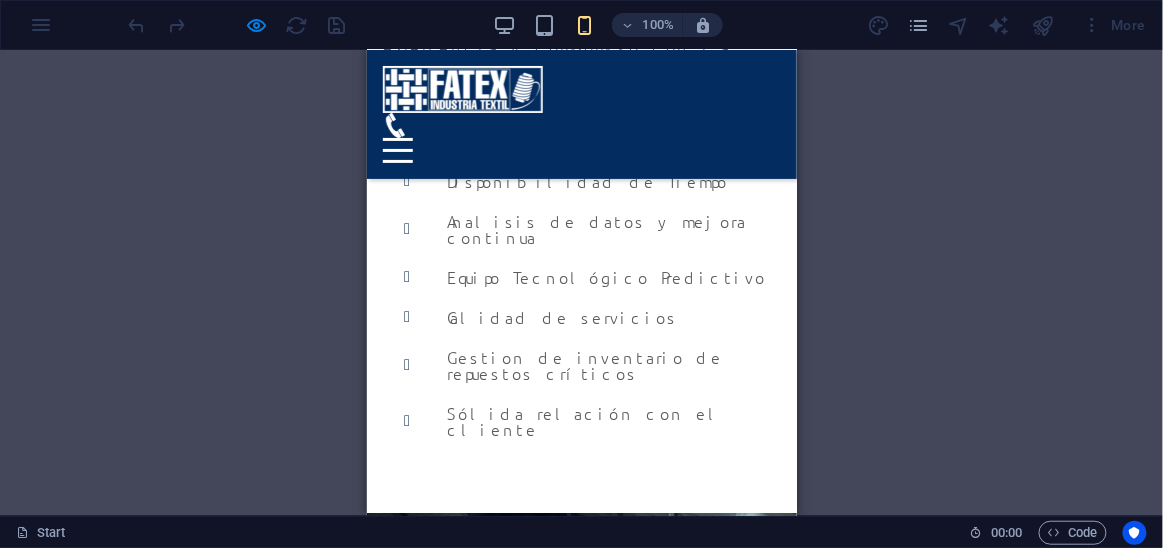 scroll, scrollTop: 2859, scrollLeft: 0, axis: vertical 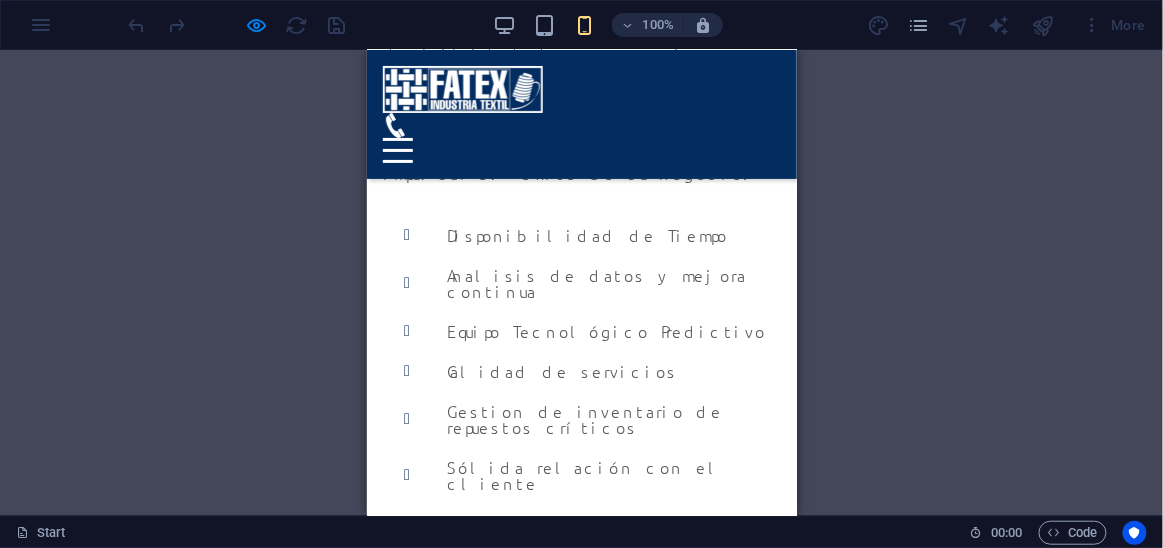 click on "Ofrecemos calidad comprobada : Todos nuestros productos y servicios cumplen con los más altos estándares, garantizando eficiencia, durabilidad y confianza." at bounding box center (582, 1640) 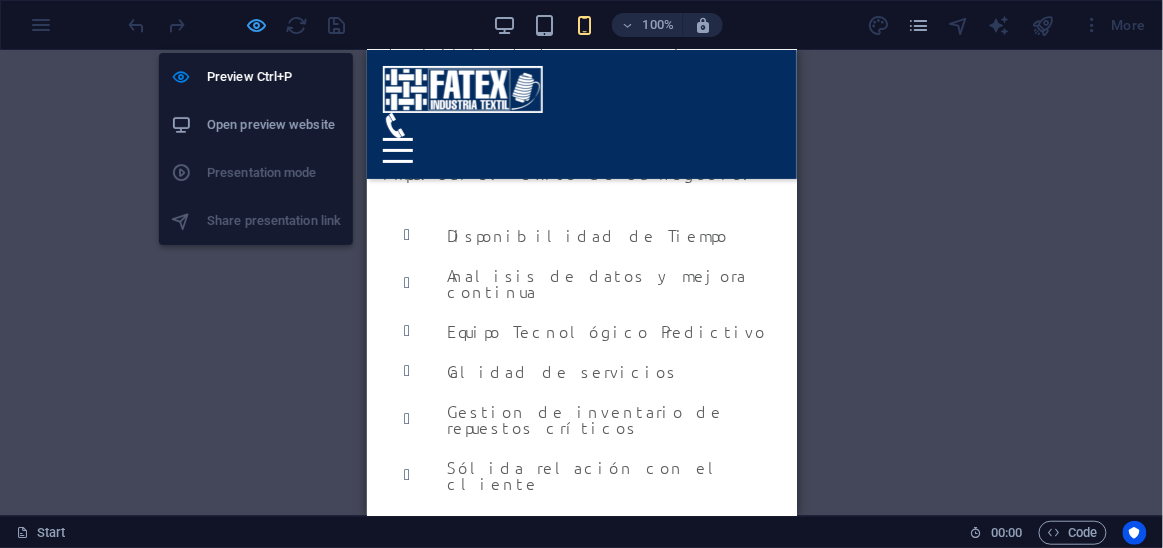 click at bounding box center [257, 25] 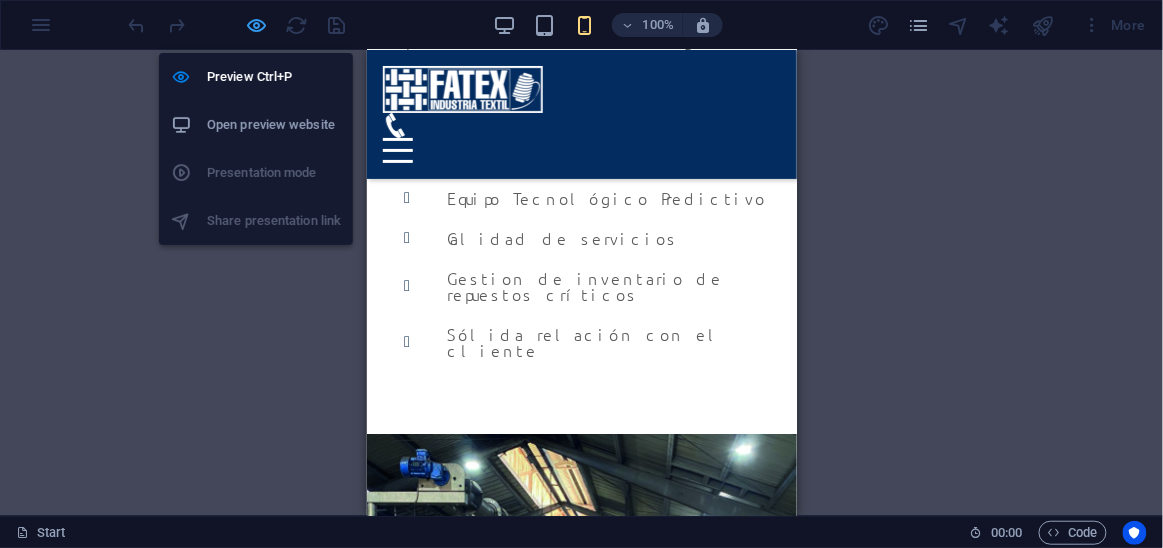 select on "px" 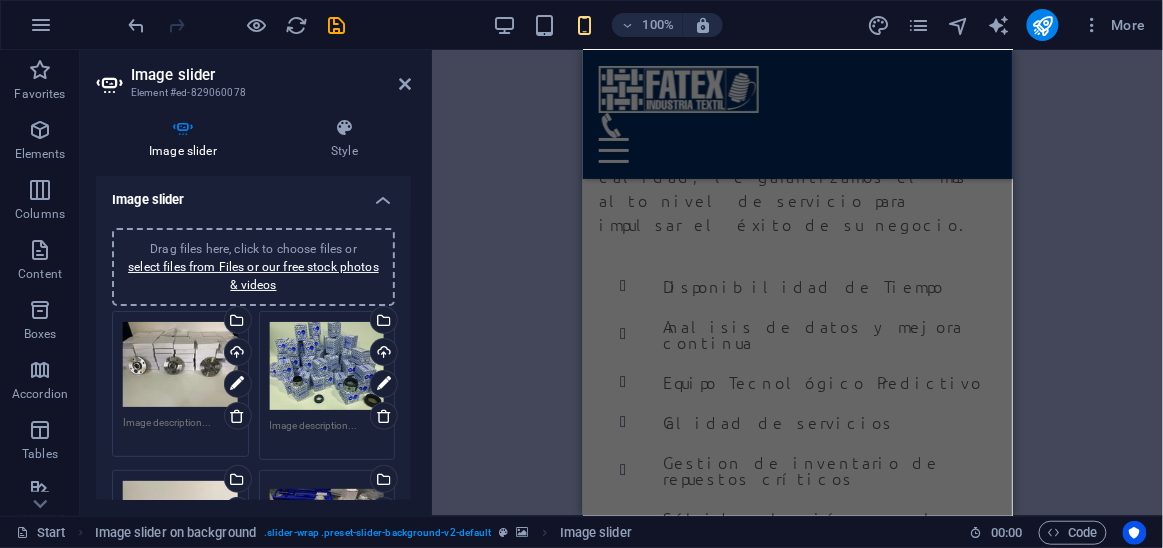 click on "Drag and drop a file to add it
H1   Banner   Banner   Container   Container   Info Bar   Text   Info Bar   Container   Menu Bar   Image slider   Image slider on background   Container   Image 180 170 160 150 140 130 120 110 100 90 80 70 60 50 40 30 20 10 0 -10 -20 -30 -40 -50 -60 -70 -80 -90 -100 -110 -120 -130 -140 -150 -160 -170 385px × 500px / 0° / 7% 16:10 16:9 4:3 1:1 1:2 0 180 170 160 150 140 130 120 110 100 90 80 70 60 50 40 30 20 10 0 -10 -20 -30 -40 -50 -60 -70 -80 -90 -100 -110 -120 -130 -140 -150 -160 -170 385px × 500px / 0° / 30% 16:10 16:9 4:3 1:1 1:2 0 180 170 160 150 140 130 120 110 100 90 80 70 60 50 40 30 20 10 0 -10 -20 -30 -40 -50 -60 -70 -80 -90 -100 -110 -120 -130 -140 -150 -160 -170 385px × 500px / 0° / 12% 16:10 16:9 4:3 1:1 1:2 0 180 170 160 150 140 130 120 110 100 90 80 70 60 50 40 30 20 10 0 -10 -20 -30 -40 -50 -60 -70 -80 -90 -100 -110 -120 -130 -140 -150 -160 -170 385px × 500px / 0° / 40% 16:10 16:9 4:3 1:1 1:2 0 180 170 160 150 140 130 120 110 100 90 80" at bounding box center (797, 283) 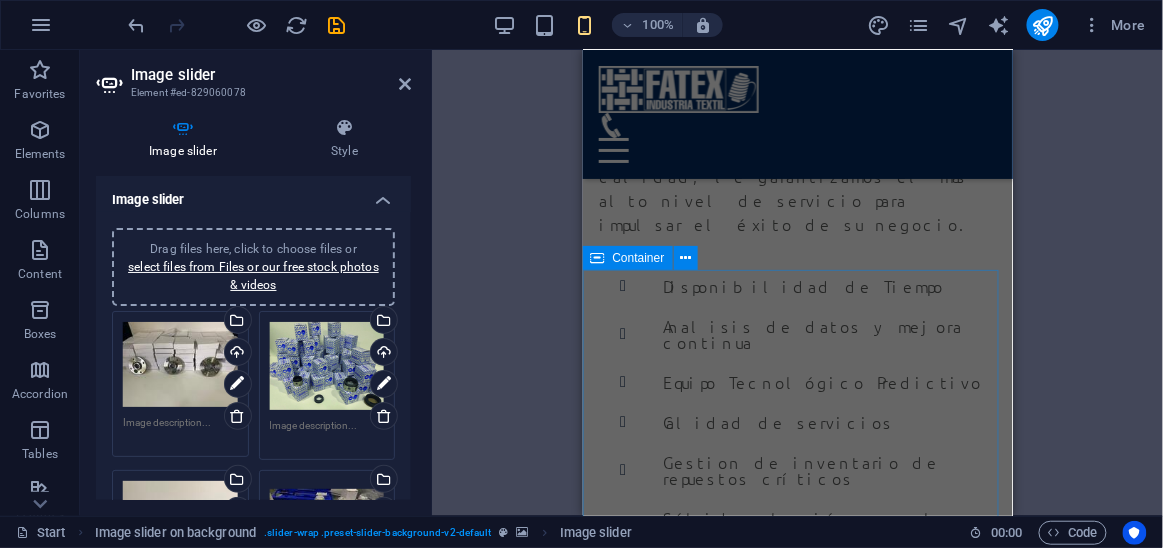 click on "Preguntas Frecuentes ¿Qué tipo de máquinas textiles reparan? Reparamos una amplia gama de maquinaria de teñido de diferentes marcas, incluyendo telares, y equipos de acabado. Si no está seguro, no dude en contactarnos con los detalles de su máquina. ¿Ofrecen mantenimiento preventivo? Sí, ofrecemos programas de mantenimiento preventivo diseñados para prolongar la vida útil de su maquinaria y evitar costosas averías. Podemos crear un plan personalizado según sus necesidades y el tipo de equipo que tenga. ¿Cuál es su tiempo de respuesta para una emergencia? Entendemos la importancia de minimizar el tiempo de inactividad. Nuestro equipo está disponible para atender emergencias, y nos esforzamos por llegar a sus instalaciones lo más rápido posible. El tiempo exacto dependerá de su ubicación. ¿Tienen técnicos especializados en una marca en particular? ¿Se puede organizar una visita a nuestra planta?" at bounding box center [797, 2039] 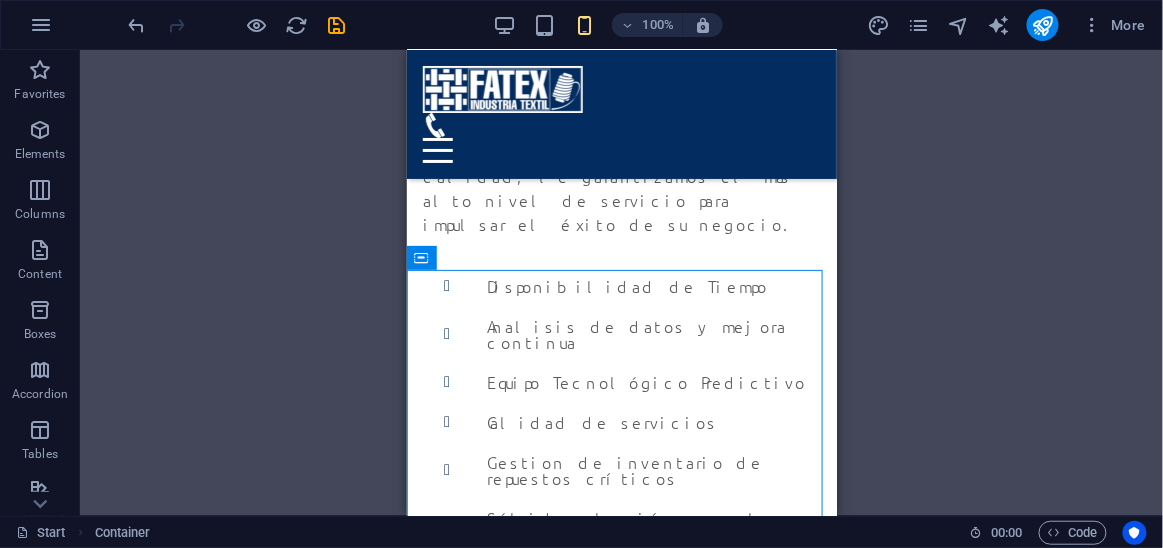 click on "Drag and drop a file to add it
H1   Banner   Banner   Container   Container   Info Bar   Text   Info Bar   Container   Menu Bar   Image slider   Image slider on background   Container   Image   Container" at bounding box center [621, 283] 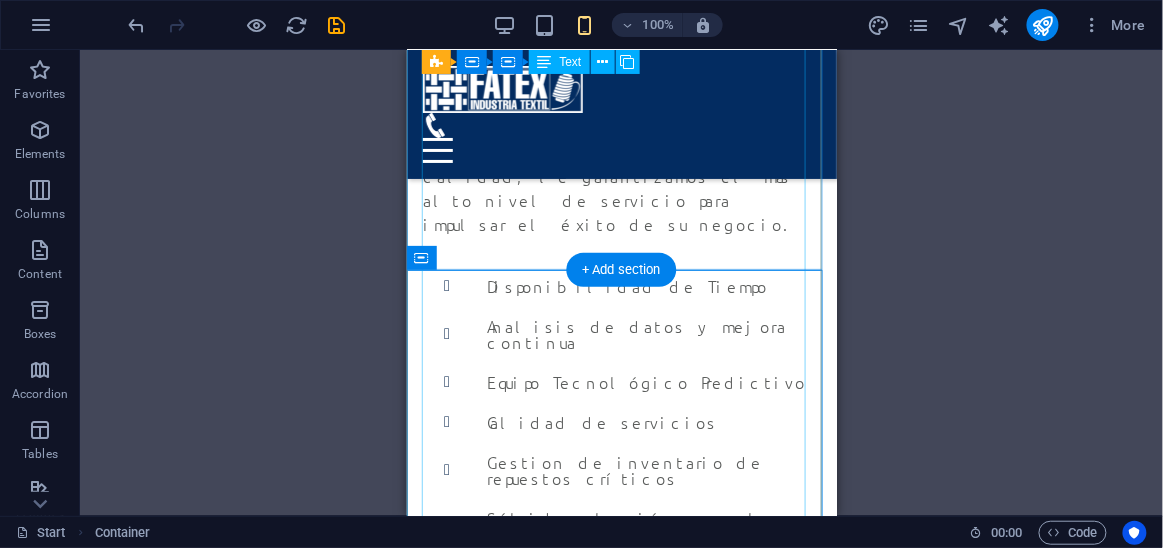 click on "Porque en FATEX no solo vendemos soluciones,  creamos alianzas duraderas . Nos eligen porque: Entendemos tu industria : Conocemos a fondo los desafíos y necesidades del sector textil. Nuestro equipo está preparado para ofrecer soluciones específicas y efectivas. Ofrecemos calidad comprobada : Todos nuestros productos y servicios cumplen con los más altos estándares, garantizando eficiencia, durabilidad y confianza. Asesoría personalizada : Te acompañamos en cada paso, desde la elección de materiales hasta la optimización de procesos. Tu éxito es el nuestro. Innovamos contigo : Estamos en constante evolución para ofrecerte herramientas y tecnologías actualizadas que te mantengan competitivo. Compromiso real : Nos involucramos en cada proyecto con profesionalismo, ética y responsabilidad. No somos un proveedor más, somos tu socio estratégico." at bounding box center [614, 2072] 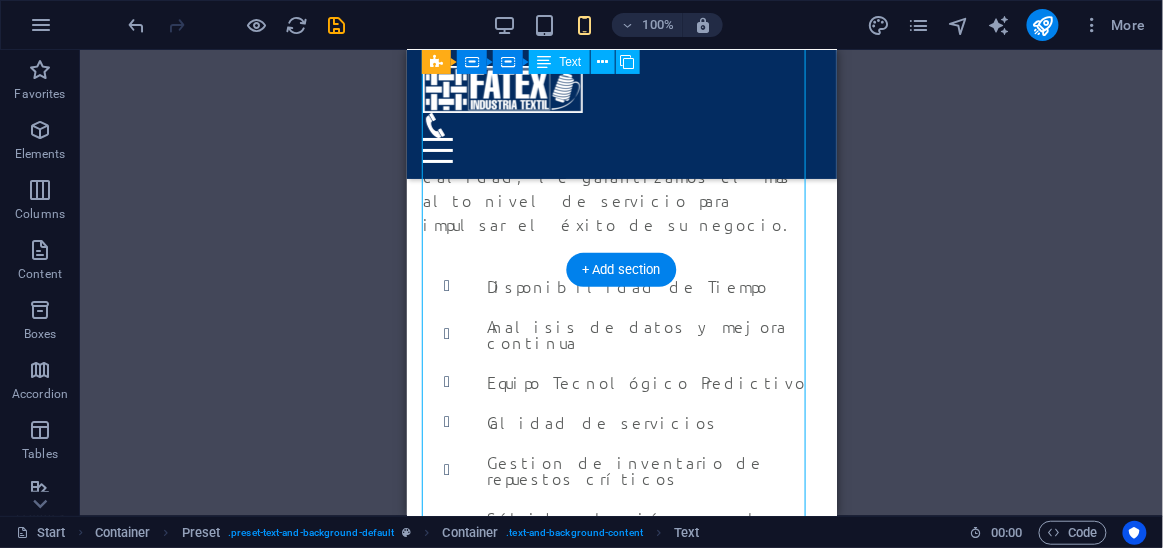 click on "Porque en FATEX no solo vendemos soluciones,  creamos alianzas duraderas . Nos eligen porque: Entendemos tu industria : Conocemos a fondo los desafíos y necesidades del sector textil. Nuestro equipo está preparado para ofrecer soluciones específicas y efectivas. Ofrecemos calidad comprobada : Todos nuestros productos y servicios cumplen con los más altos estándares, garantizando eficiencia, durabilidad y confianza. Asesoría personalizada : Te acompañamos en cada paso, desde la elección de materiales hasta la optimización de procesos. Tu éxito es el nuestro. Innovamos contigo : Estamos en constante evolución para ofrecerte herramientas y tecnologías actualizadas que te mantengan competitivo. Compromiso real : Nos involucramos en cada proyecto con profesionalismo, ética y responsabilidad. No somos un proveedor más, somos tu socio estratégico." at bounding box center (614, 2072) 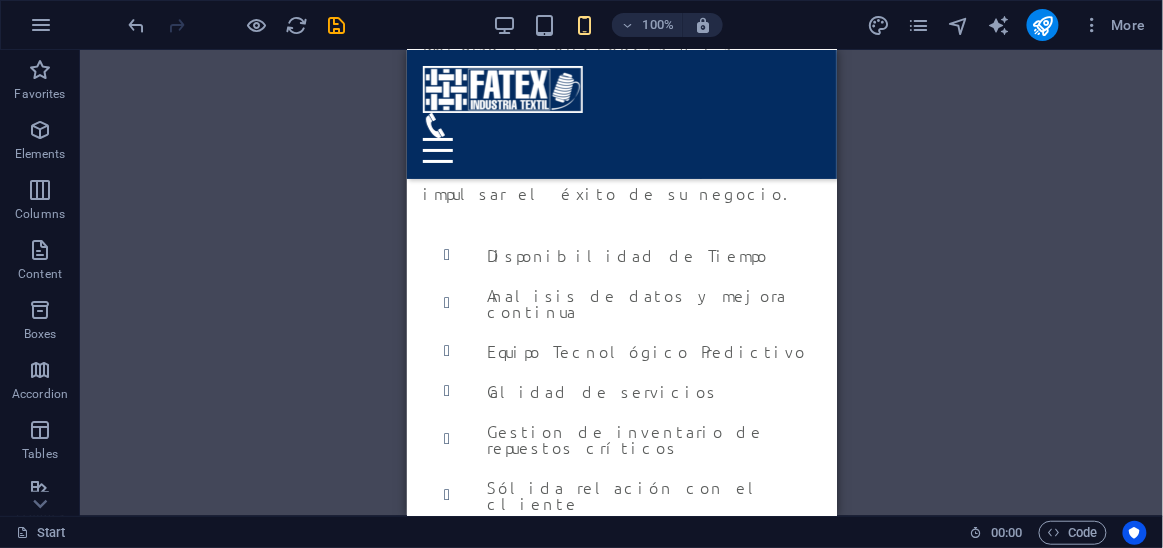 scroll, scrollTop: 3040, scrollLeft: 0, axis: vertical 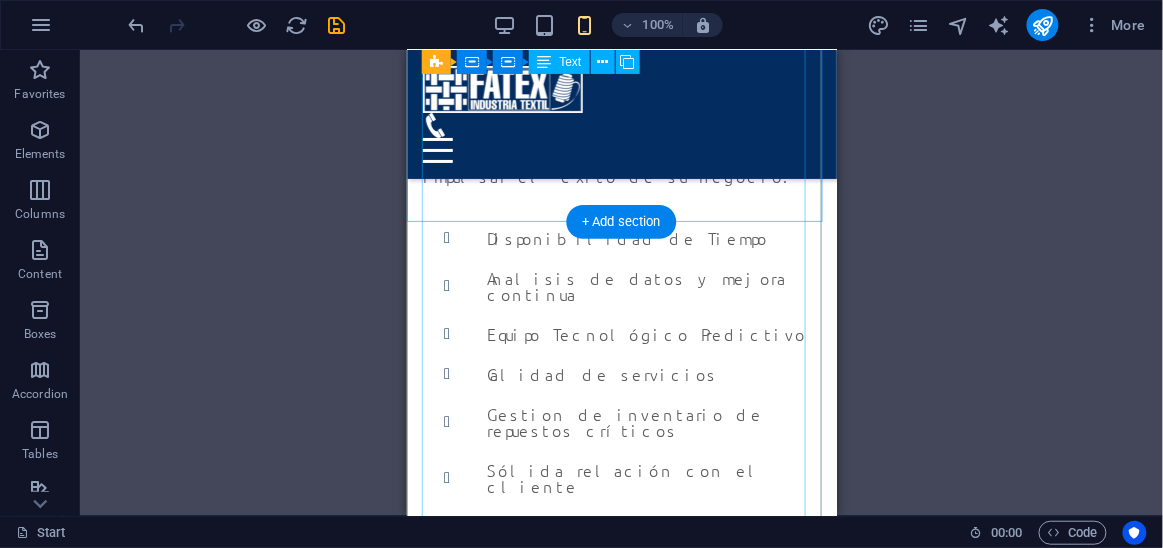click on "Porque en FATEX no solo vendemos soluciones,  creamos alianzas duraderas . Nos eligen porque: Entendemos tu industria : Conocemos a fondo los desafíos y necesidades del sector textil. Nuestro equipo está preparado para ofrecer soluciones específicas y efectivas. Ofrecemos calidad comprobada : Todos nuestros productos y servicios cumplen con los más altos estándares, garantizando eficiencia, durabilidad y confianza. Asesoría personalizada : Te acompañamos en cada paso, desde la elección de materiales hasta la optimización de procesos. Tu éxito es el nuestro. Innovamos contigo : Estamos en constante evolución para ofrecerte herramientas y tecnologías actualizadas que te mantengan competitivo. Compromiso real : Nos involucramos en cada proyecto con profesionalismo, ética y responsabilidad. No somos un proveedor más, somos tu socio estratégico." at bounding box center (614, 2024) 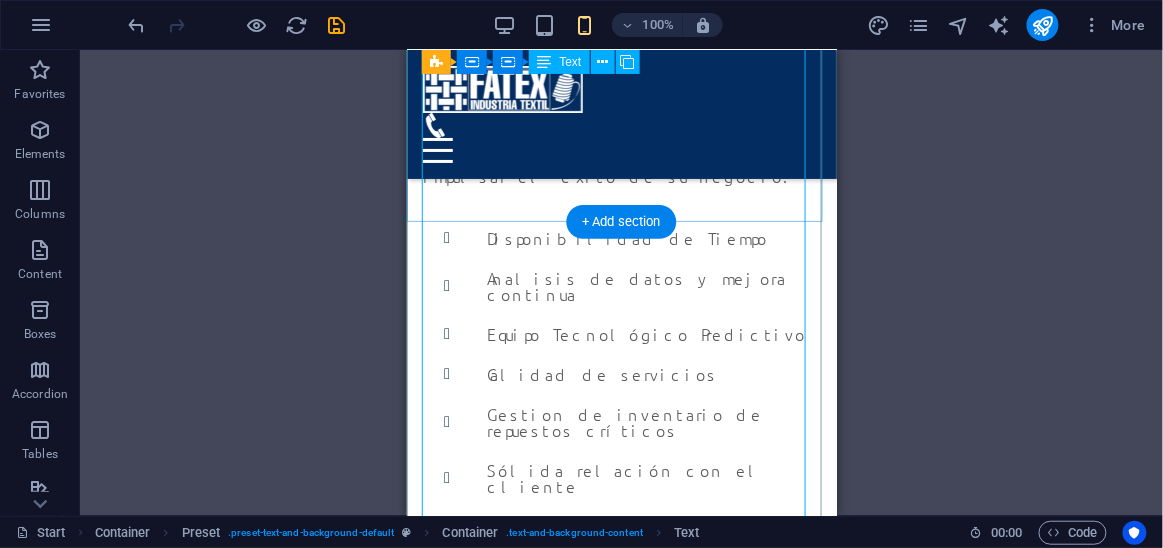 click on "Porque en FATEX no solo vendemos soluciones,  creamos alianzas duraderas . Nos eligen porque: Entendemos tu industria : Conocemos a fondo los desafíos y necesidades del sector textil. Nuestro equipo está preparado para ofrecer soluciones específicas y efectivas. Ofrecemos calidad comprobada : Todos nuestros productos y servicios cumplen con los más altos estándares, garantizando eficiencia, durabilidad y confianza. Asesoría personalizada : Te acompañamos en cada paso, desde la elección de materiales hasta la optimización de procesos. Tu éxito es el nuestro. Innovamos contigo : Estamos en constante evolución para ofrecerte herramientas y tecnologías actualizadas que te mantengan competitivo. Compromiso real : Nos involucramos en cada proyecto con profesionalismo, ética y responsabilidad. No somos un proveedor más, somos tu socio estratégico." at bounding box center [614, 2024] 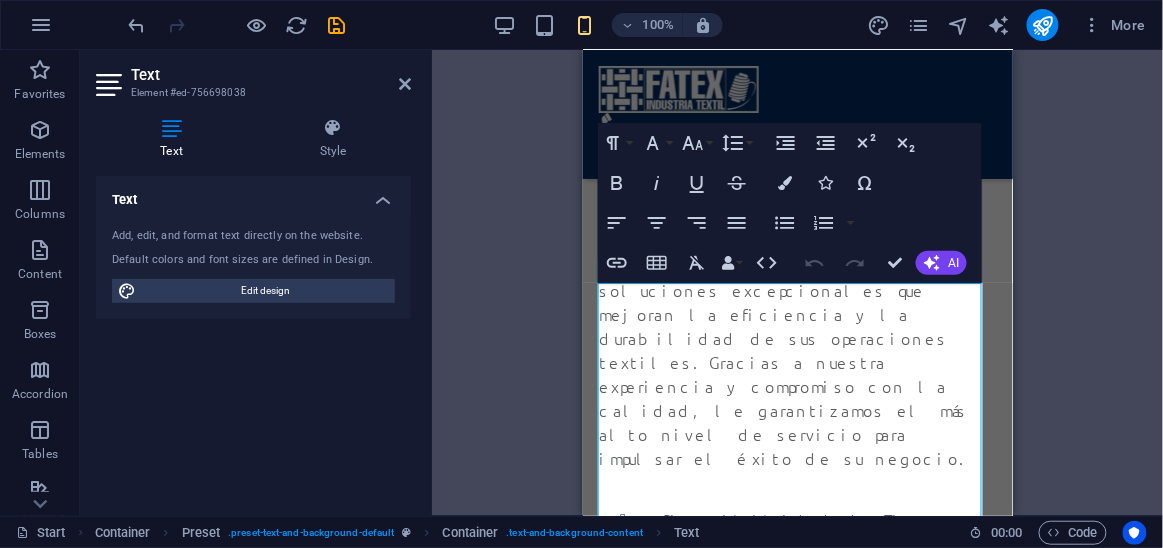 click on "Drag here to replace the existing content. Press “Ctrl” if you want to create a new element.
H1   Banner   Banner   Container   Container   Info Bar   Text   Info Bar   Container   Menu Bar   Image slider   Image slider on background   Container   Image   Container   Text   Container   Container   Preset   Container Paragraph Format Normal Heading 1 Heading 2 Heading 3 Heading 4 Heading 5 Heading 6 Code Font Family Arial Georgia Impact Tahoma Times New Roman Verdana Ubuntu Font Size 8 9 10 11 12 14 18 24 30 36 48 60 72 96 Line Height Default Single 1.15 1.5 Double Increase Indent Decrease Indent Superscript Subscript Bold Italic Underline Strikethrough Colors Icons Special Characters Align Left Align Center Align Right Align Justify Unordered List   Default Circle Disc Square    Ordered List   Default Lower Alpha Lower Greek Lower Roman Upper Alpha Upper Roman    Insert Link Insert Table Clear Formatting Data Bindings Company First name Last name Street ZIP code [ZIP] [CITY] [EMAIL] [PHONE] [MOBILE]" at bounding box center [797, 283] 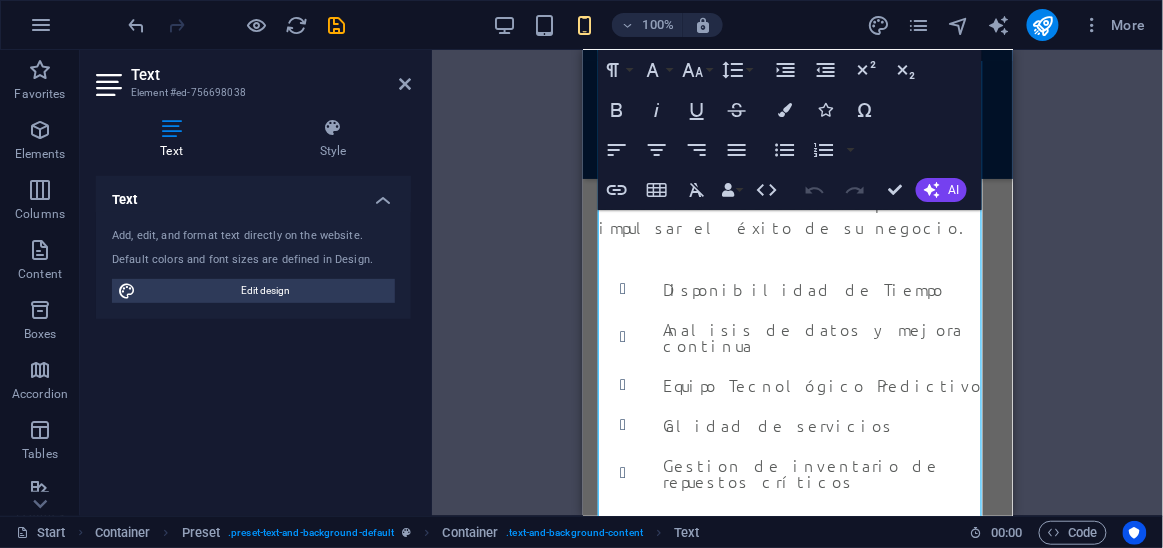 scroll, scrollTop: 2935, scrollLeft: 0, axis: vertical 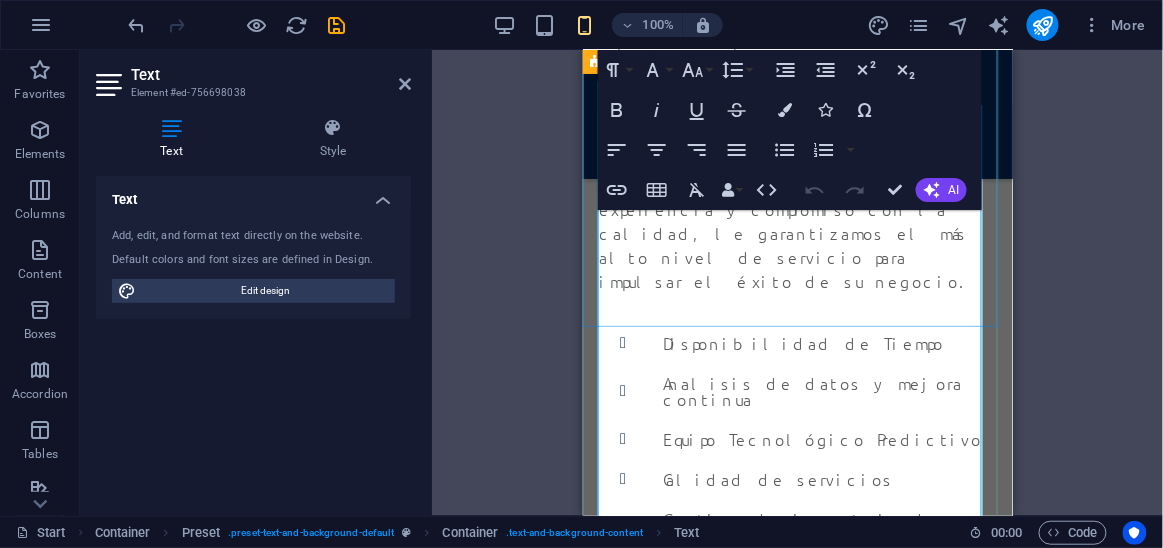 click on "Ofrecemos calidad comprobada : Todos nuestros productos y servicios cumplen con los más altos estándares, garantizando eficiencia, durabilidad y confianza." at bounding box center (798, 2032) 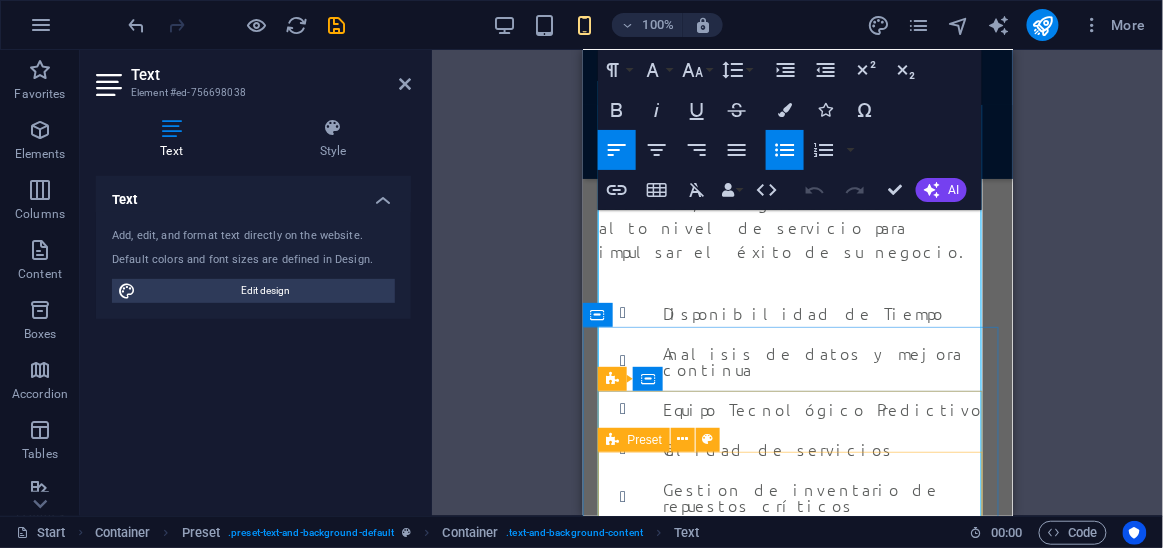 scroll, scrollTop: 2981, scrollLeft: 0, axis: vertical 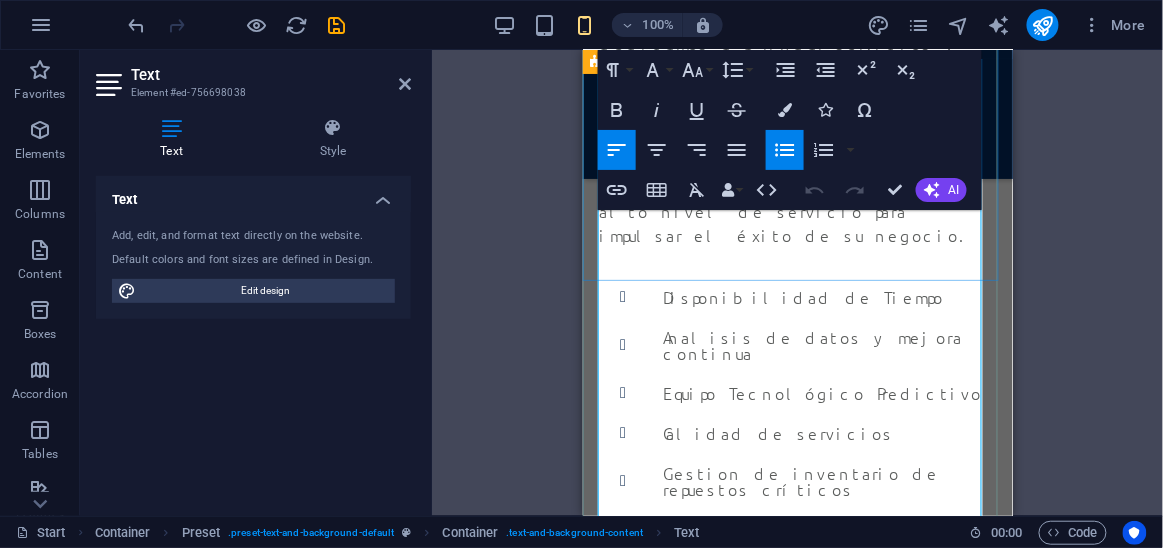 drag, startPoint x: 908, startPoint y: 311, endPoint x: 962, endPoint y: 269, distance: 68.41052 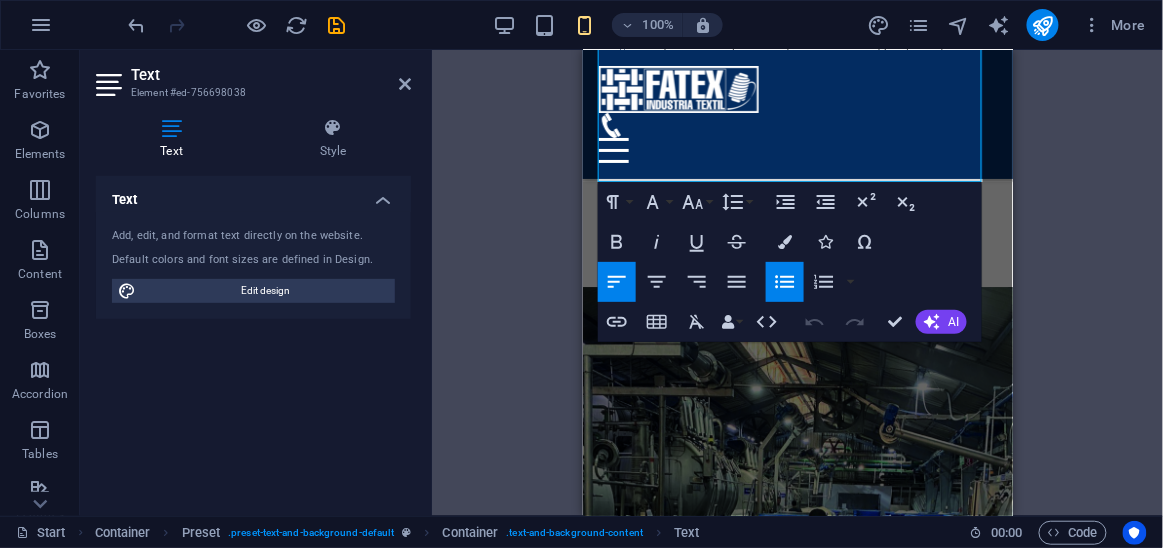 scroll, scrollTop: 3261, scrollLeft: 0, axis: vertical 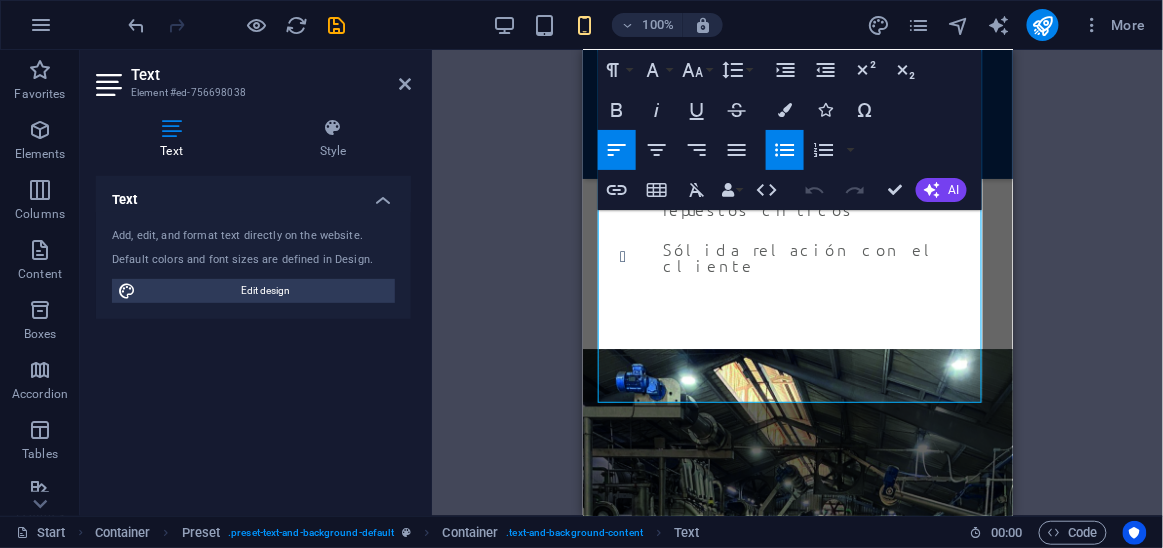 click on "Drag here to replace the existing content. Press “Ctrl” if you want to create a new element.
H1   Banner   Banner   Container   Container   Info Bar   Text   Info Bar   Container   Menu Bar   Image slider   Image slider on background   Container   Image   Container   Text   Container   Container   Preset   Preset   Container   Container Paragraph Format Normal Heading 1 Heading 2 Heading 3 Heading 4 Heading 5 Heading 6 Code Font Family Arial Georgia Impact Tahoma Times New Roman Verdana Ubuntu Font Size 8 9 10 11 12 14 18 24 30 36 48 60 72 96 Line Height Default Single 1.15 1.5 Double Increase Indent Decrease Indent Superscript Subscript Bold Italic Underline Strikethrough Colors Icons Special Characters Align Left Align Center Align Right Align Justify Unordered List   Default Circle Disc Square    Ordered List   Default Lower Alpha Lower Greek Lower Roman Upper Alpha Upper Roman    Insert Link Insert Table Clear Formatting Data Bindings Company First name Last name Street ZIP code [ZIP] [CITY] [EMAIL] [PHONE] [MOBILE]" at bounding box center [797, 283] 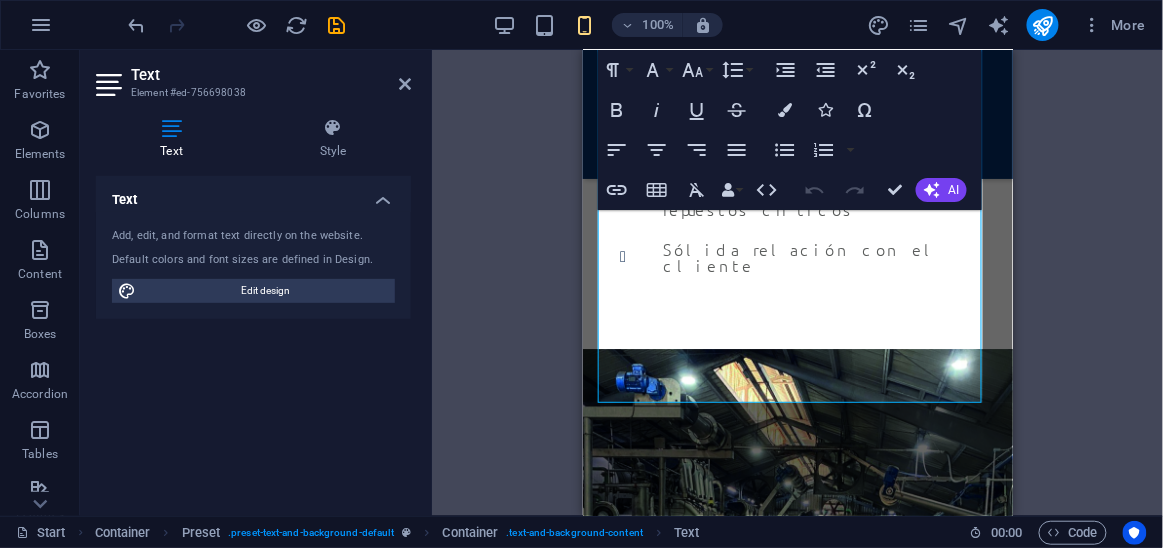 click on "Drag here to replace the existing content. Press “Ctrl” if you want to create a new element.
H1   Banner   Banner   Container   Container   Info Bar   Text   Info Bar   Container   Menu Bar   Image slider   Image slider on background   Container   Image   Container   Text   Container   Container   Preset   Preset   Container   Container Paragraph Format Normal Heading 1 Heading 2 Heading 3 Heading 4 Heading 5 Heading 6 Code Font Family Arial Georgia Impact Tahoma Times New Roman Verdana Ubuntu Font Size 8 9 10 11 12 14 18 24 30 36 48 60 72 96 Line Height Default Single 1.15 1.5 Double Increase Indent Decrease Indent Superscript Subscript Bold Italic Underline Strikethrough Colors Icons Special Characters Align Left Align Center Align Right Align Justify Unordered List   Default Circle Disc Square    Ordered List   Default Lower Alpha Lower Greek Lower Roman Upper Alpha Upper Roman    Insert Link Insert Table Clear Formatting Data Bindings Company First name Last name Street ZIP code [ZIP] [CITY] [EMAIL] [PHONE] [MOBILE]" at bounding box center [797, 283] 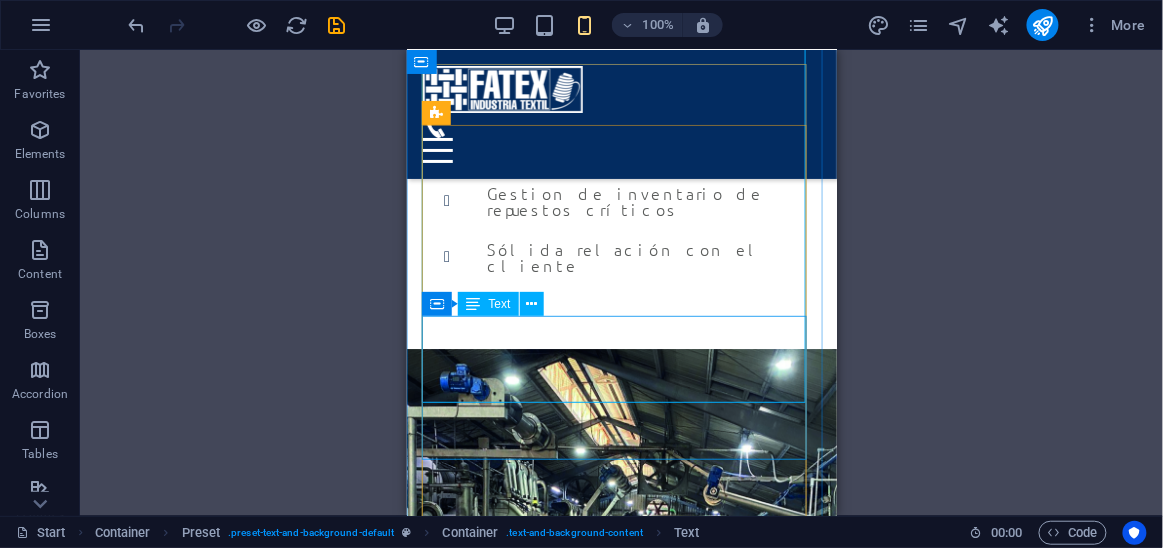 click on "Sí, ofrecemos programas de mantenimiento preventivo diseñados para prolongar la vida útil de su maquinaria y evitar costosas averías. Podemos crear un plan personalizado según sus necesidades y el tipo de equipo que tenga." at bounding box center (621, 1468) 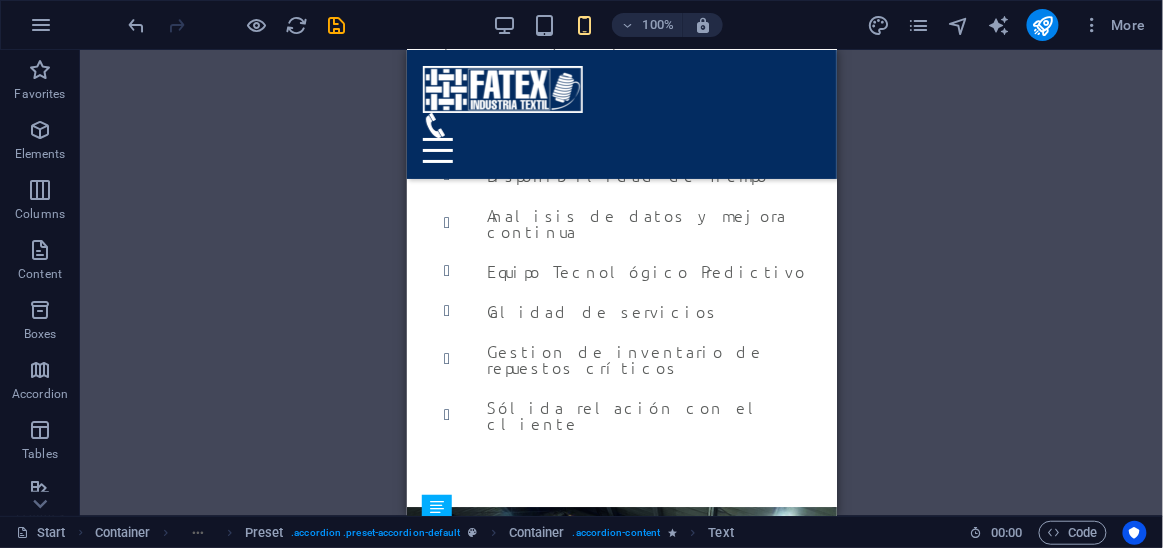 scroll, scrollTop: 3129, scrollLeft: 0, axis: vertical 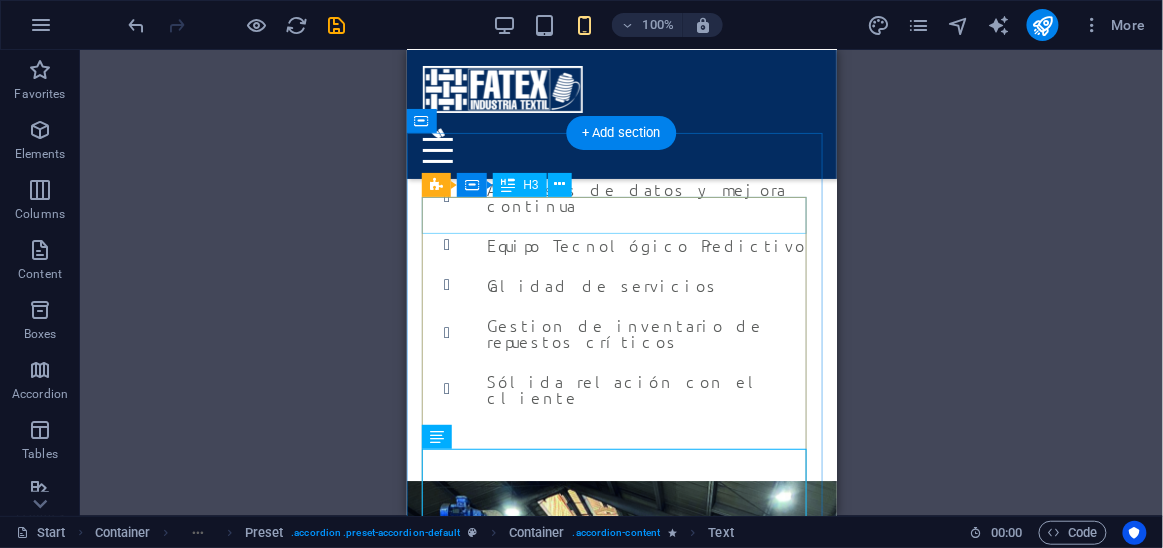 click on "Preguntas Frecuentes" at bounding box center [621, 1246] 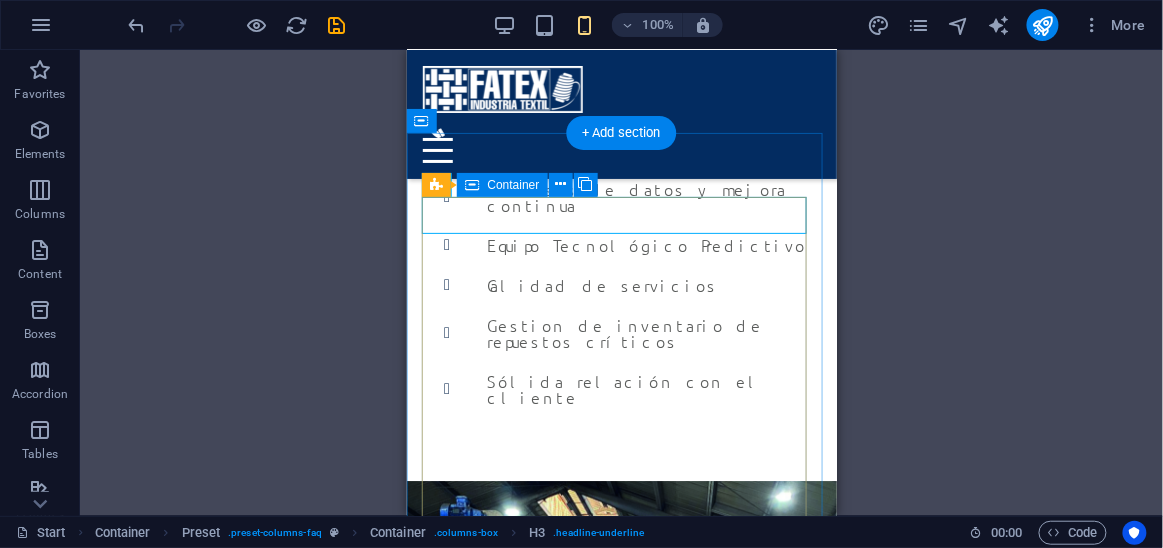 click on "Preguntas Frecuentes ¿Qué tipo de máquinas textiles reparan? Reparamos una amplia gama de maquinaria de teñido de diferentes marcas, incluyendo telares, y equipos de acabado. Si no está seguro, no dude en contactarnos con los detalles de su máquina. ¿Ofrecen mantenimiento preventivo? Sí, ofrecemos programas de mantenimiento preventivo diseñados para prolongar la vida útil de su maquinaria y evitar costosas averías. Podemos crear un plan personalizado según sus necesidades y el tipo de equipo que tenga. ¿Cuál es su tiempo de respuesta para una emergencia? Entendemos la importancia de minimizar el tiempo de inactividad. Nuestro equipo está disponible para atender emergencias, y nos esforzamos por llegar a sus instalaciones lo más rápido posible. El tiempo exacto dependerá de su ubicación. ¿Tienen técnicos especializados en una marca en particular? ¿Se puede organizar una visita a nuestra planta?" at bounding box center (621, 1902) 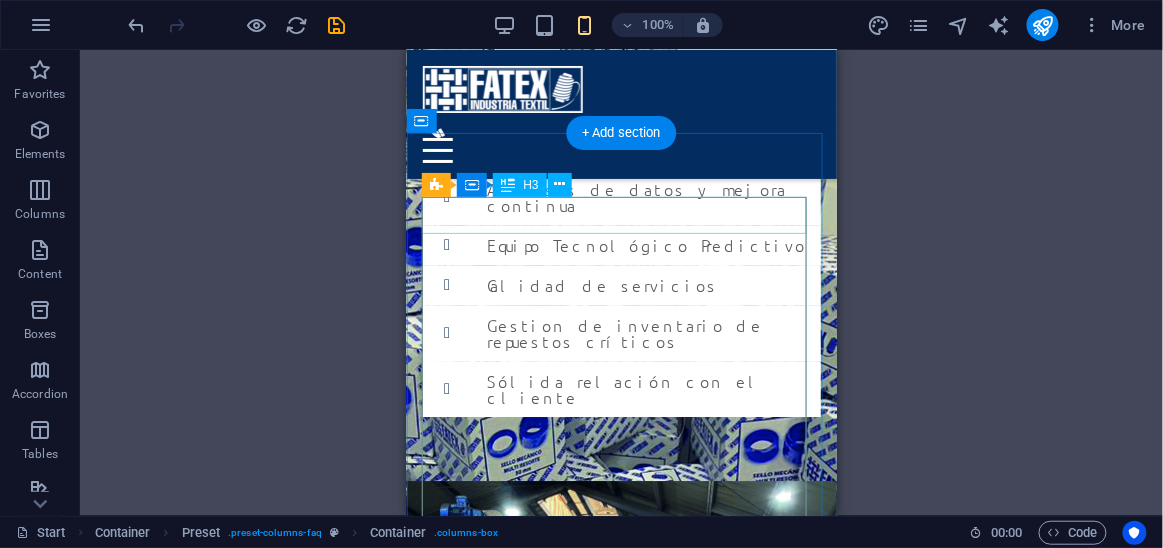 click on "Preguntas Frecuentes" at bounding box center (621, 1246) 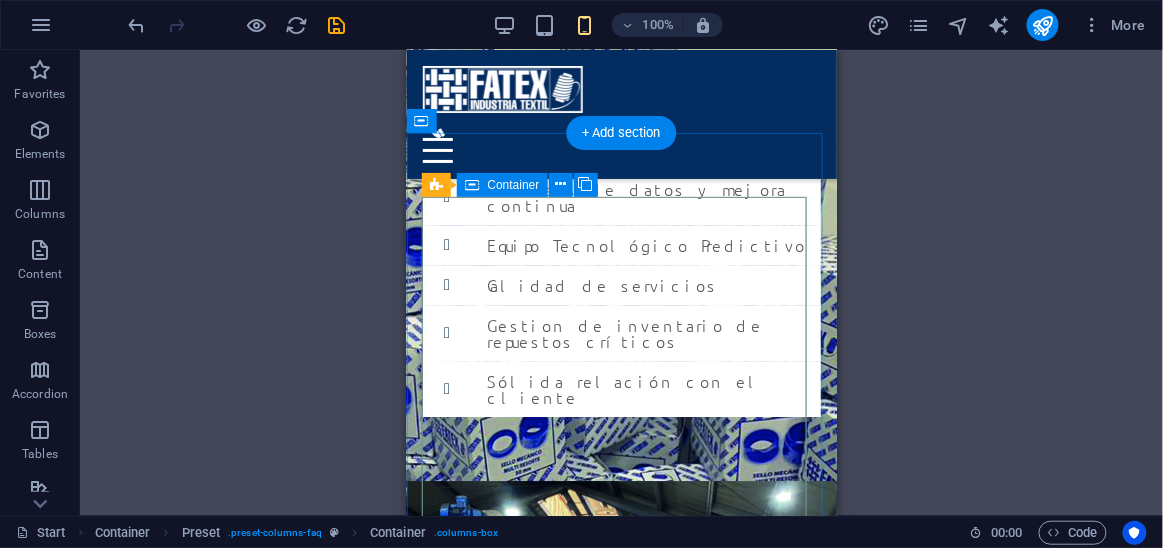 click on "Preguntas Frecuentes ¿Qué tipo de máquinas textiles reparan? Reparamos una amplia gama de maquinaria de teñido de diferentes marcas, incluyendo telares, y equipos de acabado. Si no está seguro, no dude en contactarnos con los detalles de su máquina. ¿Ofrecen mantenimiento preventivo? Sí, ofrecemos programas de mantenimiento preventivo diseñados para prolongar la vida útil de su maquinaria y evitar costosas averías. Podemos crear un plan personalizado según sus necesidades y el tipo de equipo que tenga. ¿Cuál es su tiempo de respuesta para una emergencia? Entendemos la importancia de minimizar el tiempo de inactividad. Nuestro equipo está disponible para atender emergencias, y nos esforzamos por llegar a sus instalaciones lo más rápido posible. El tiempo exacto dependerá de su ubicación. ¿Tienen técnicos especializados en una marca en particular? ¿Se puede organizar una visita a nuestra planta?" at bounding box center (621, 1902) 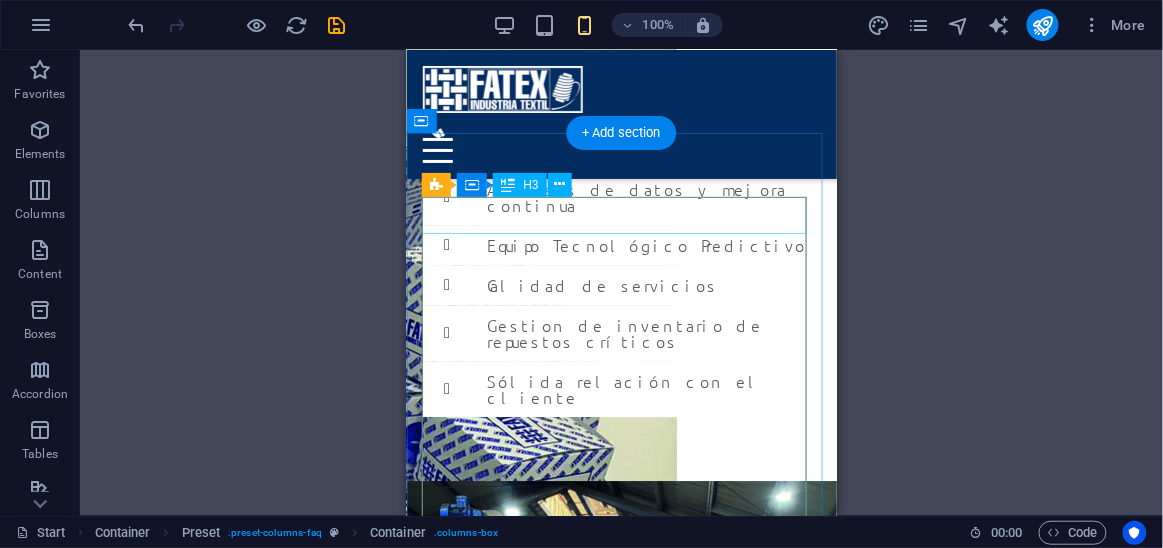 click on "Preguntas Frecuentes" at bounding box center [621, 1246] 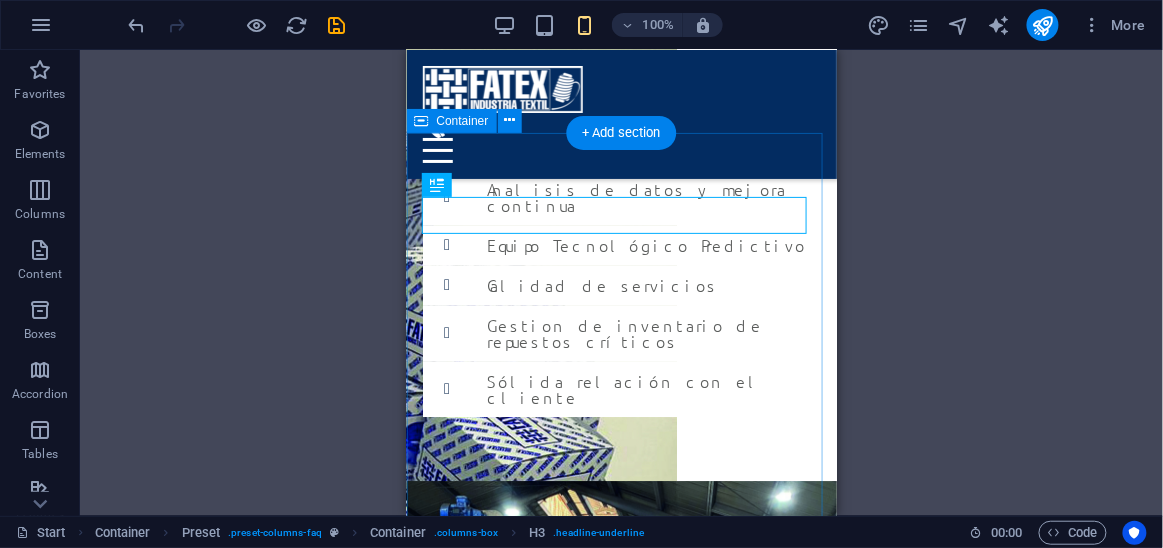 click on "Preguntas Frecuentes ¿Qué tipo de máquinas textiles reparan? Reparamos una amplia gama de maquinaria de teñido de diferentes marcas, incluyendo telares, y equipos de acabado. Si no está seguro, no dude en contactarnos con los detalles de su máquina. ¿Ofrecen mantenimiento preventivo? Sí, ofrecemos programas de mantenimiento preventivo diseñados para prolongar la vida útil de su maquinaria y evitar costosas averías. Podemos crear un plan personalizado según sus necesidades y el tipo de equipo que tenga. ¿Cuál es su tiempo de respuesta para una emergencia? Entendemos la importancia de minimizar el tiempo de inactividad. Nuestro equipo está disponible para atender emergencias, y nos esforzamos por llegar a sus instalaciones lo más rápido posible. El tiempo exacto dependerá de su ubicación. ¿Tienen técnicos especializados en una marca en particular? ¿Se puede organizar una visita a nuestra planta?" at bounding box center (621, 1902) 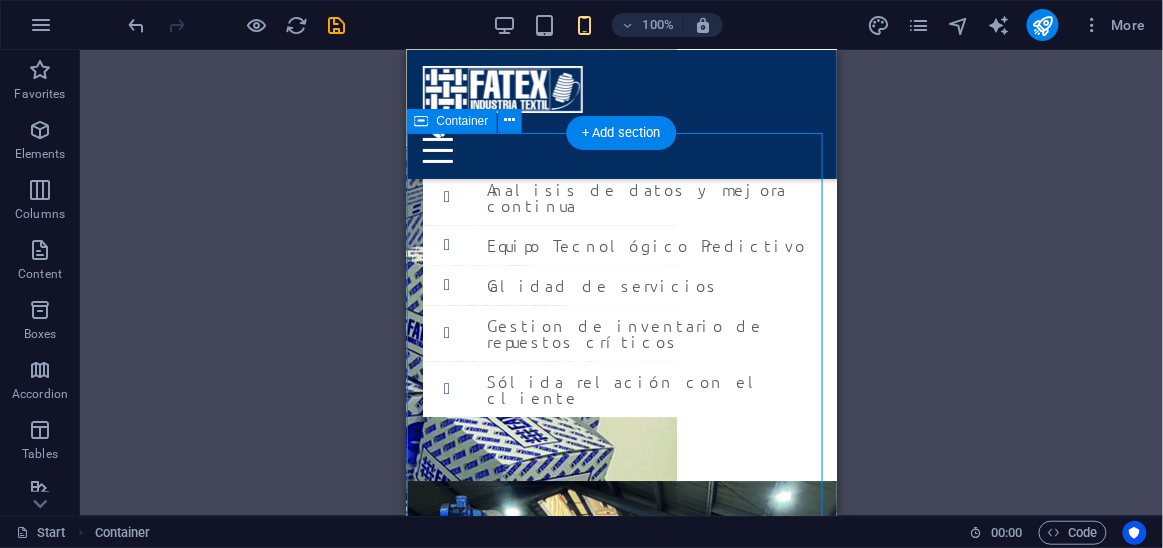 drag, startPoint x: 809, startPoint y: 160, endPoint x: 809, endPoint y: 201, distance: 41 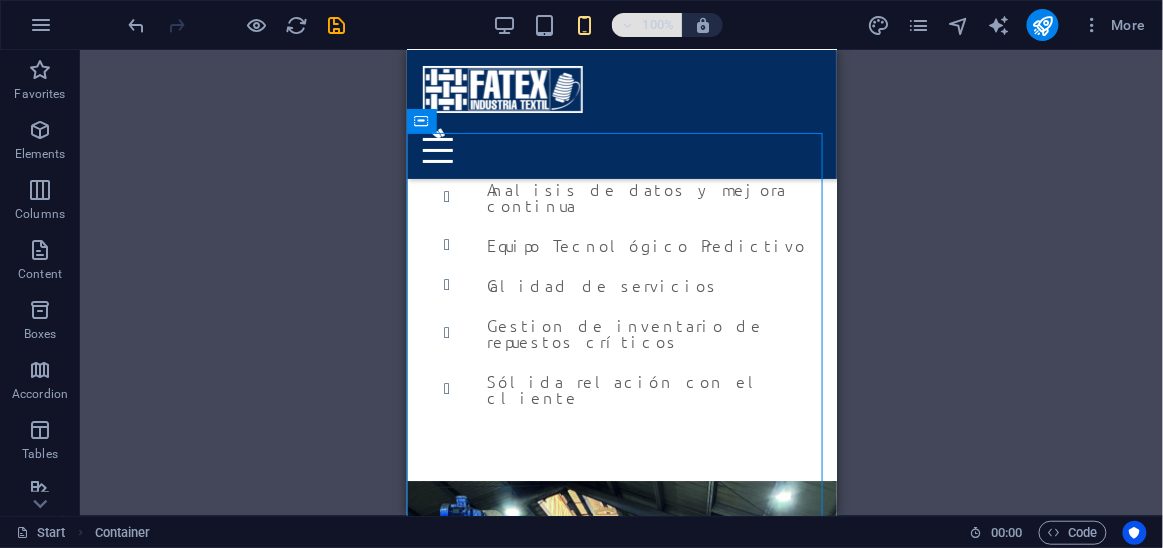 click on "100%" at bounding box center [658, 25] 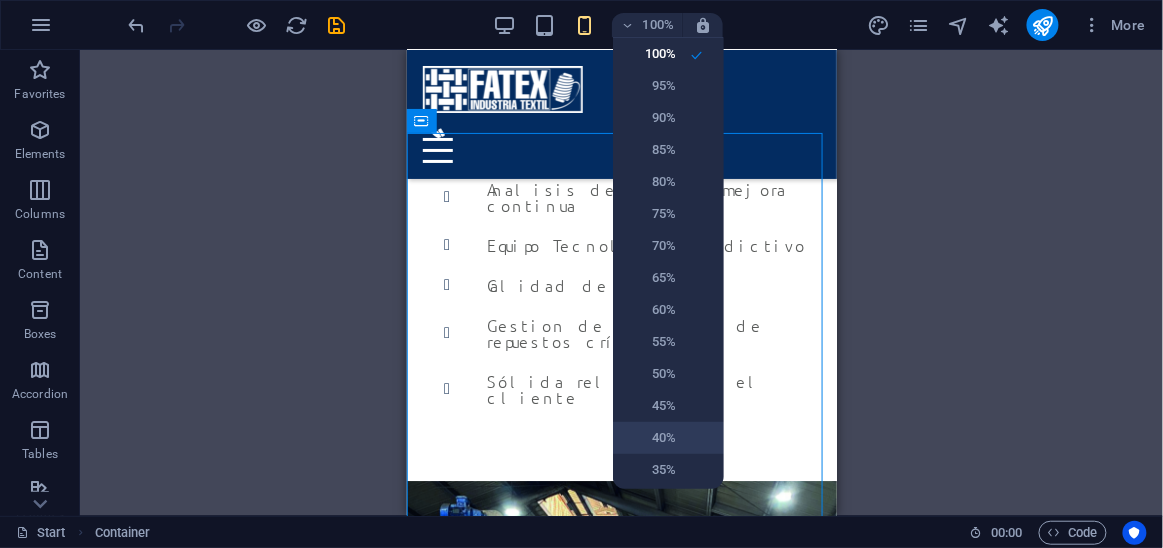 click on "40%" at bounding box center (650, 438) 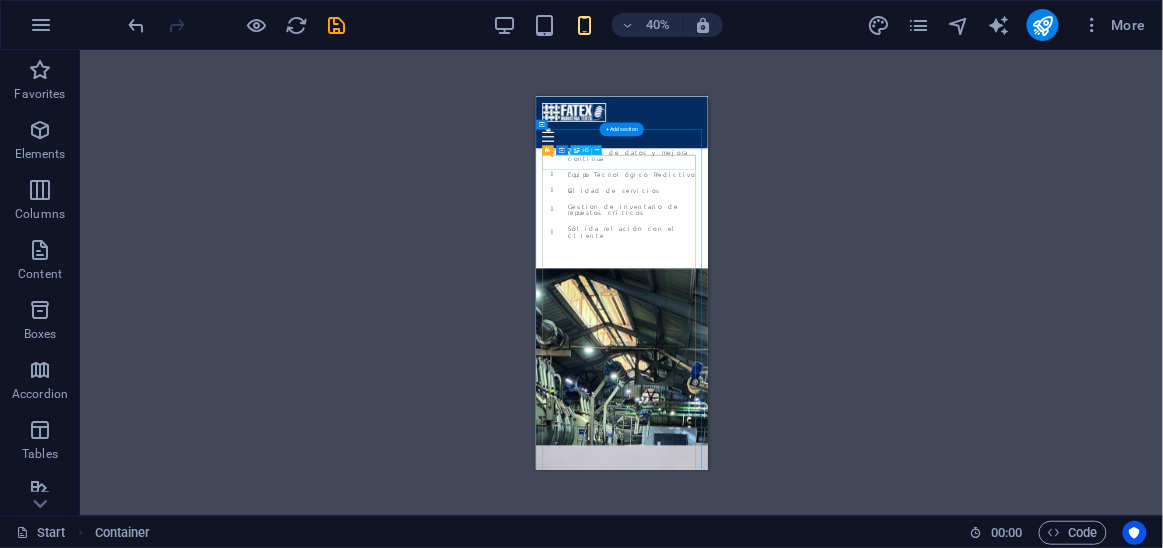click on "Preguntas Frecuentes" at bounding box center (750, 1293) 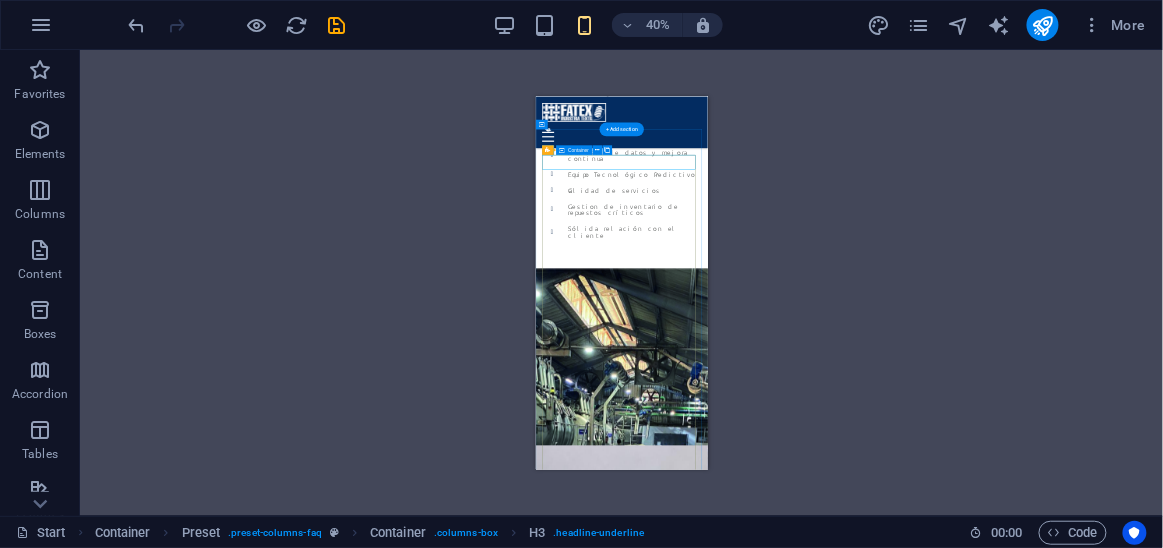 click on "Preguntas Frecuentes ¿Qué tipo de máquinas textiles reparan? Reparamos una amplia gama de maquinaria de teñido de diferentes marcas, incluyendo telares, y equipos de acabado. Si no está seguro, no dude en contactarnos con los detalles de su máquina. ¿Ofrecen mantenimiento preventivo? Sí, ofrecemos programas de mantenimiento preventivo diseñados para prolongar la vida útil de su maquinaria y evitar costosas averías. Podemos crear un plan personalizado según sus necesidades y el tipo de equipo que tenga. ¿Cuál es su tiempo de respuesta para una emergencia? Entendemos la importancia de minimizar el tiempo de inactividad. Nuestro equipo está disponible para atender emergencias, y nos esforzamos por llegar a sus instalaciones lo más rápido posible. El tiempo exacto dependerá de su ubicación. ¿Tienen técnicos especializados en una marca en particular? ¿Se puede organizar una visita a nuestra planta?" at bounding box center (750, 1949) 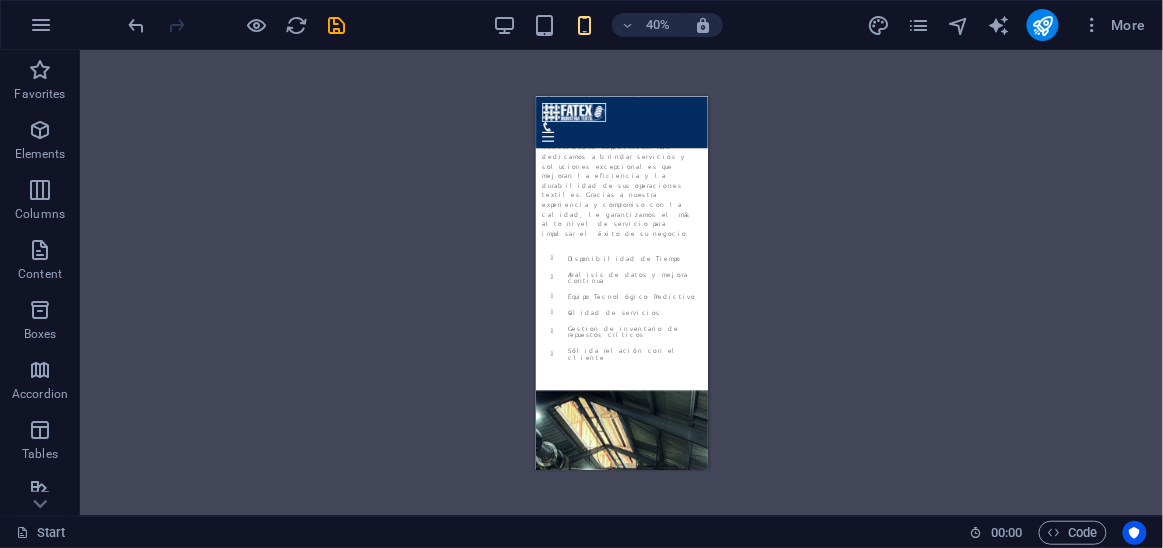 scroll, scrollTop: 3207, scrollLeft: 0, axis: vertical 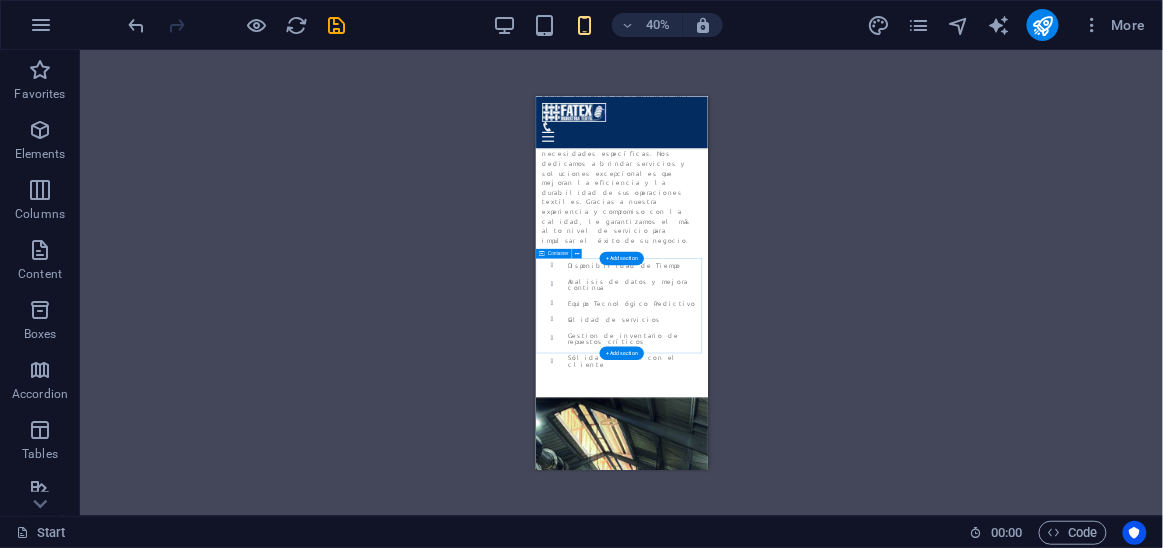 click on "Drop content here or  Add elements  Paste clipboard" at bounding box center (750, 1653) 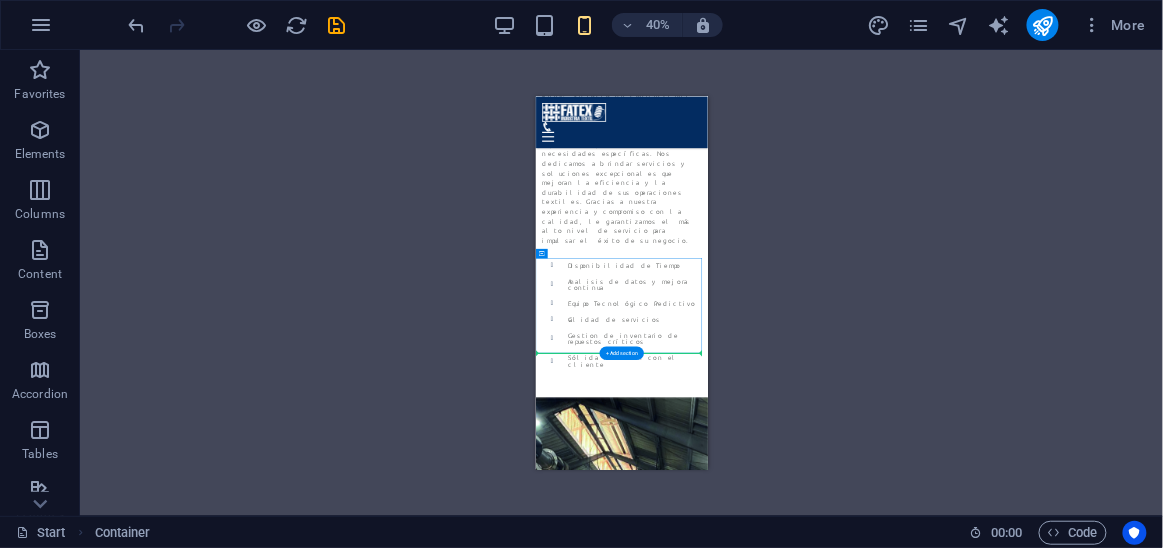 drag, startPoint x: 898, startPoint y: 695, endPoint x: 889, endPoint y: 787, distance: 92.43917 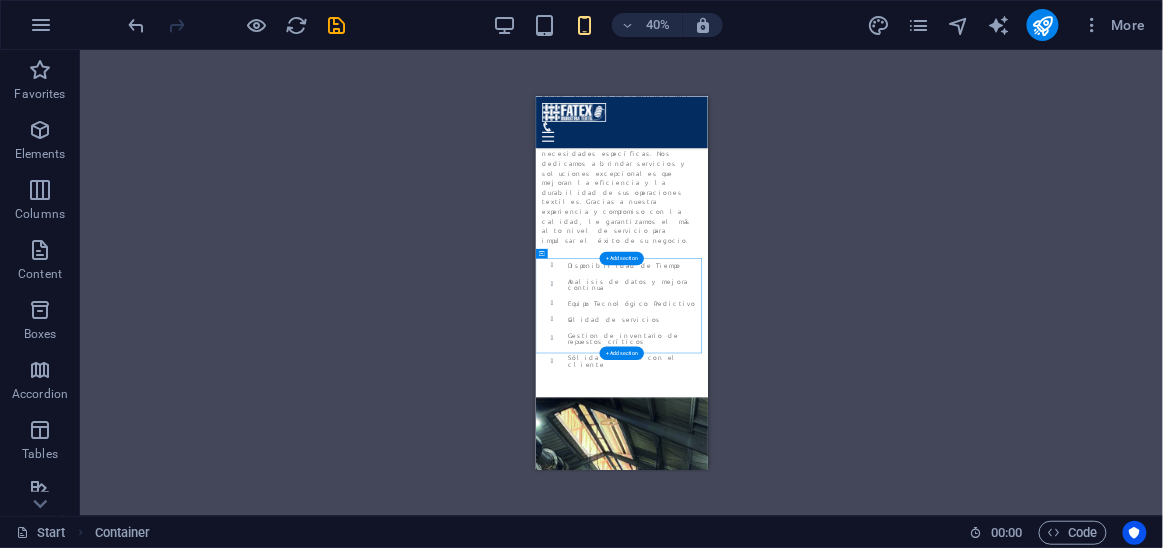 drag, startPoint x: 610, startPoint y: 353, endPoint x: 636, endPoint y: 351, distance: 26.076809 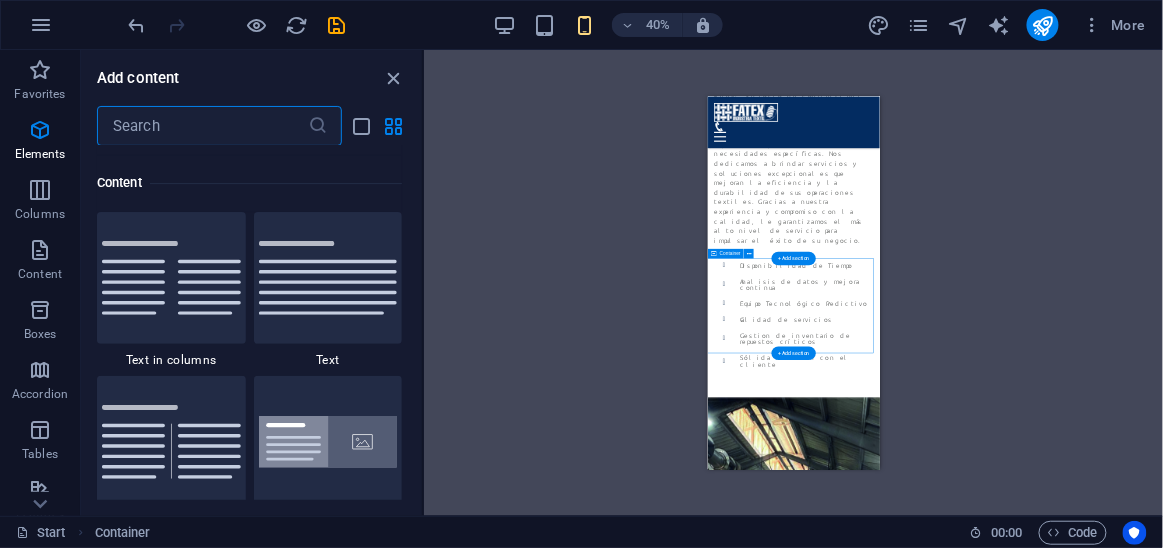 scroll, scrollTop: 3498, scrollLeft: 0, axis: vertical 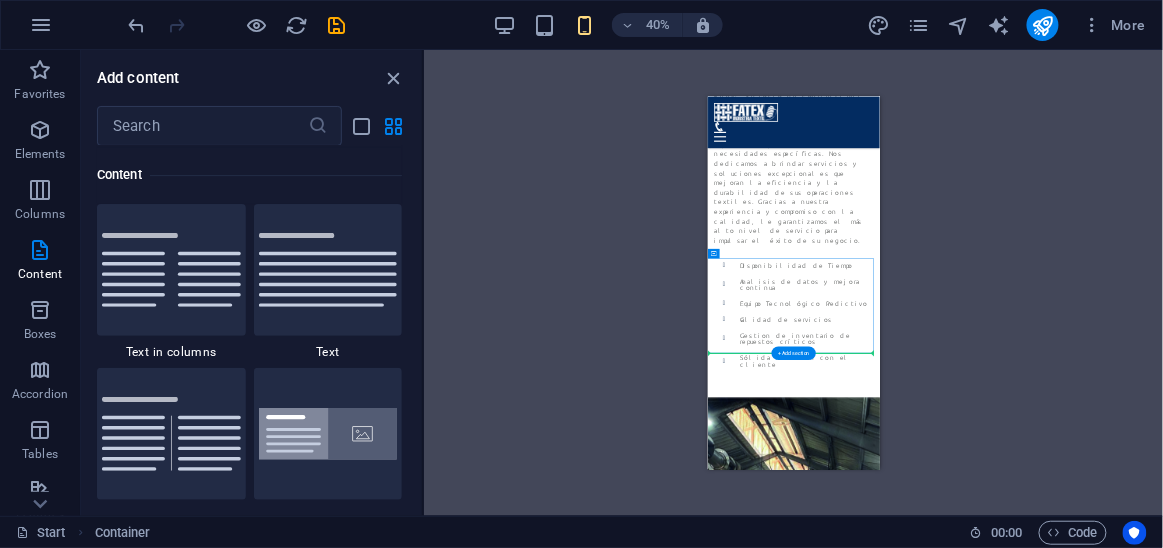 drag, startPoint x: 1078, startPoint y: 534, endPoint x: 1061, endPoint y: 760, distance: 226.63847 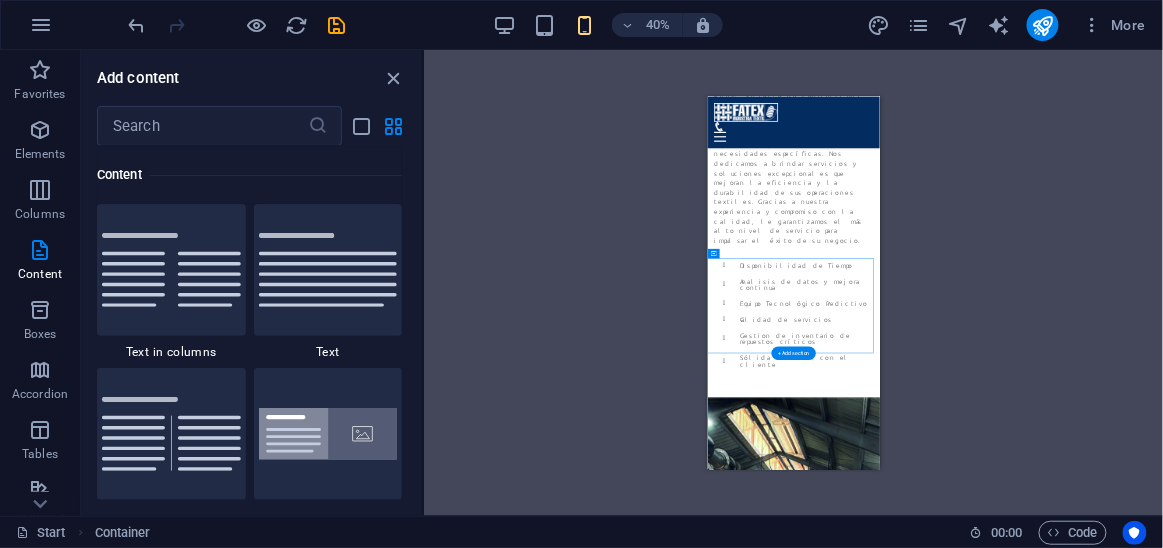 click on "Envíanos un mensaje al correo Rellena el formulario y envíanos un mensaje, te contestaremos en breve, tambien puedes escribirnos al whatsapp al +504 [PHONE]   he leído y entiendo la politica de privacidad. aa FATEX Unreadable? Load new Ubicación Segundo anillo, sector Rio Blanco, [CITY], Honduras   21101 Llámanos al +504[PHONE] contáctanos Contacto [EMAIL]" at bounding box center [922, 2500] 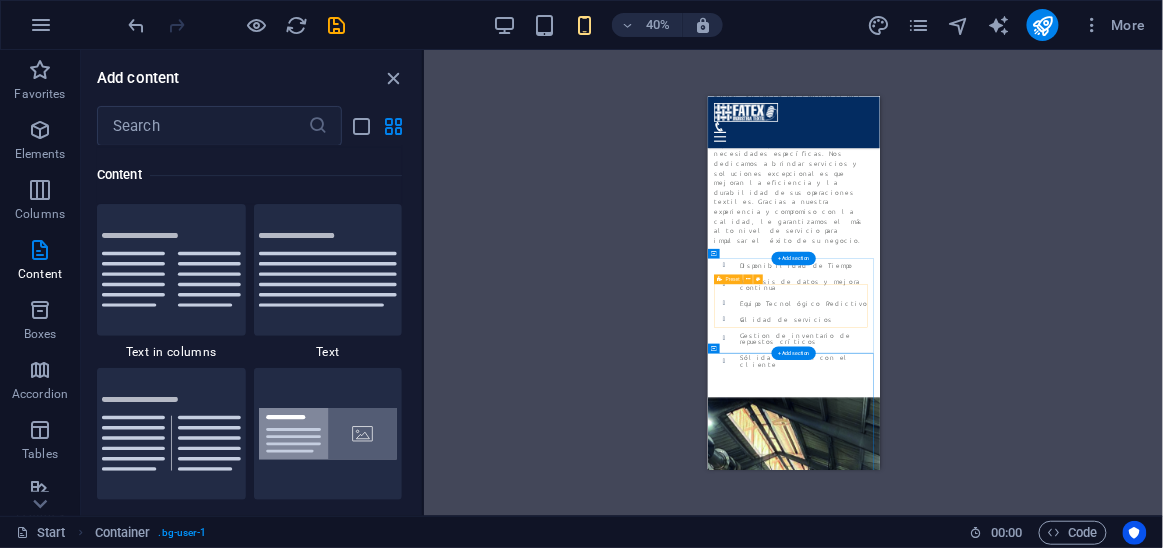 click on "Drop content here or  Add elements  Paste clipboard" at bounding box center [922, 1653] 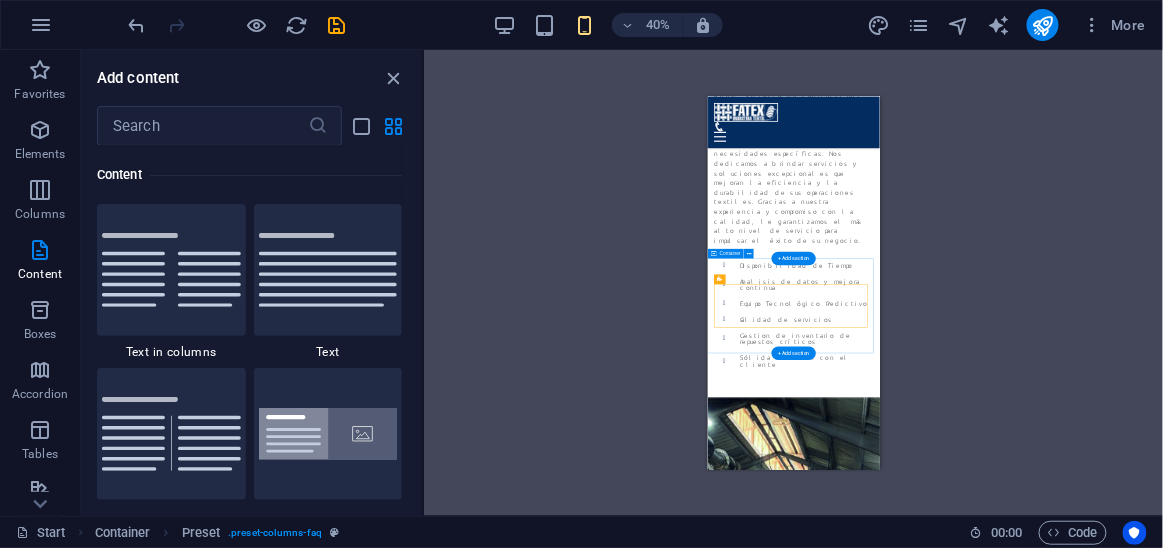 click on "Drop content here or  Add elements  Paste clipboard" at bounding box center [922, 1653] 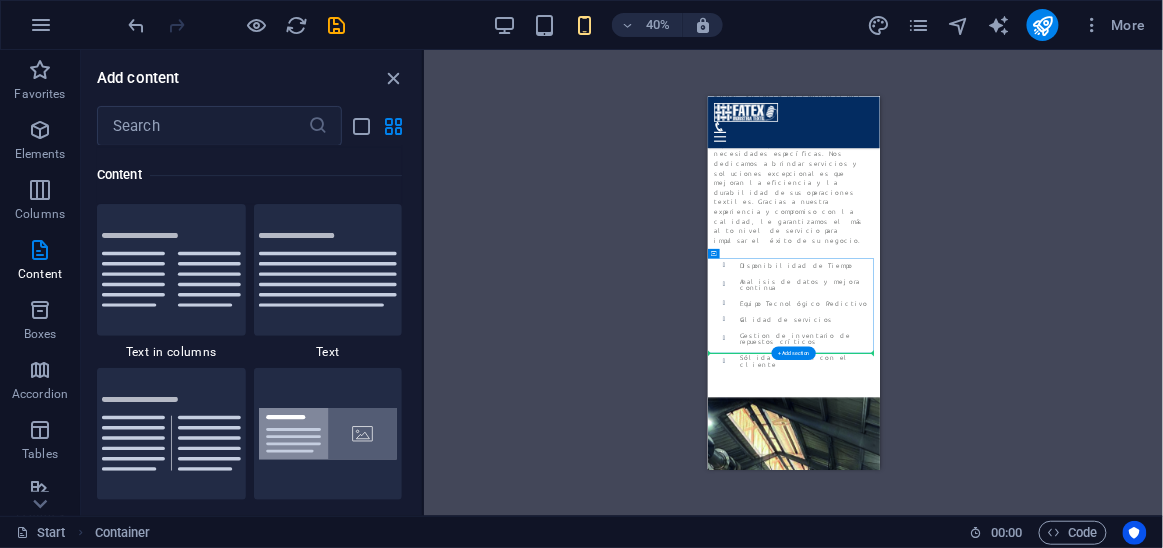 drag, startPoint x: 1095, startPoint y: 518, endPoint x: 884, endPoint y: 687, distance: 270.33682 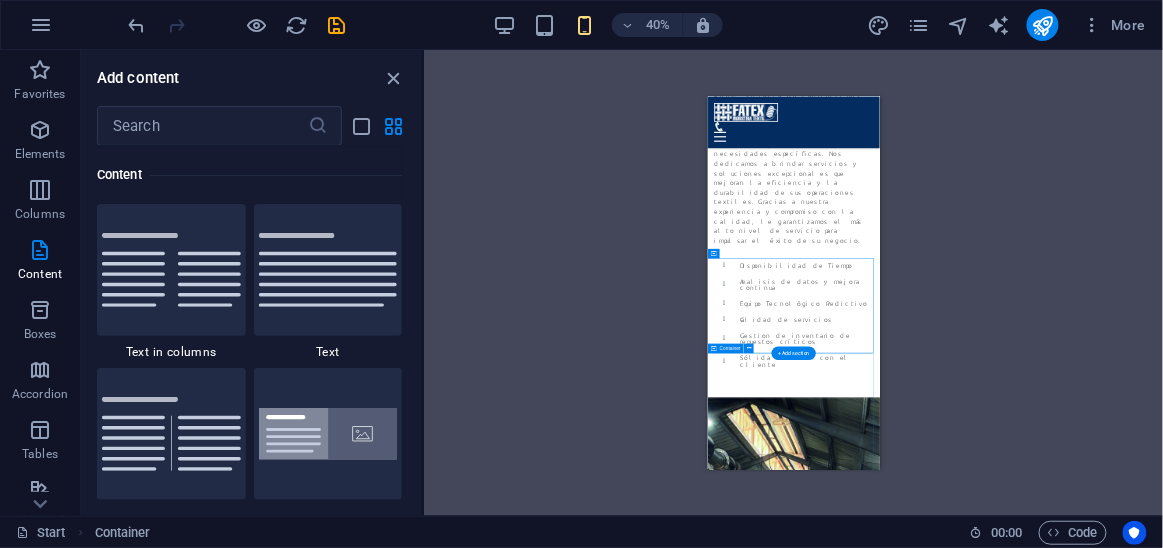 drag, startPoint x: 1436, startPoint y: 352, endPoint x: 729, endPoint y: 766, distance: 819.2954 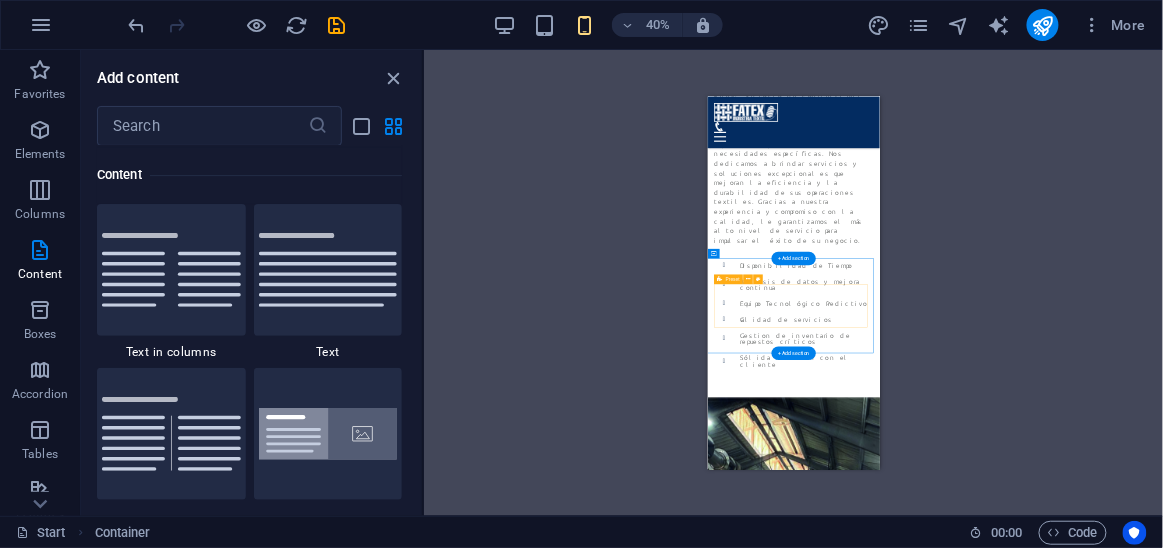 click on "Paste clipboard" at bounding box center (976, 1683) 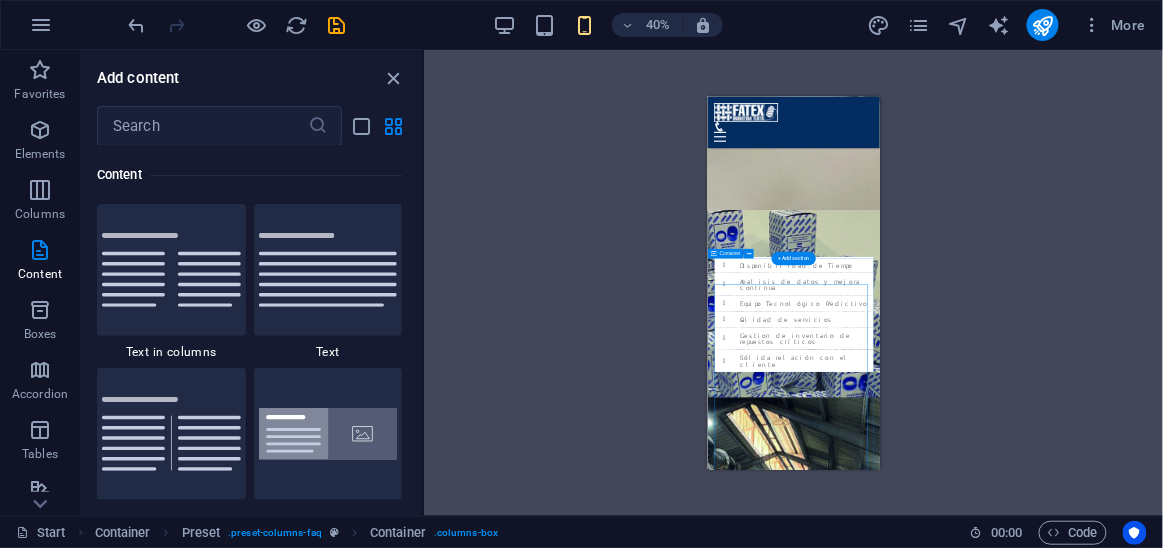 click on "Preguntas Frecuentes ¿Qué tipo de máquinas textiles reparan? Reparamos una amplia gama de maquinaria de teñido de diferentes marcas, incluyendo telares, y equipos de acabado. Si no está seguro, no dude en contactarnos con los detalles de su máquina. ¿Ofrecen mantenimiento preventivo? Sí, ofrecemos programas de mantenimiento preventivo diseñados para prolongar la vida útil de su maquinaria y evitar costosas averías. Podemos crear un plan personalizado según sus necesidades y el tipo de equipo que tenga. ¿Cuál es su tiempo de respuesta para una emergencia? Entendemos la importancia de minimizar el tiempo de inactividad. Nuestro equipo está disponible para atender emergencias, y nos esforzamos por llegar a sus instalaciones lo más rápido posible. El tiempo exacto dependerá de su ubicación. ¿Tienen técnicos especializados en una marca en particular? ¿Se puede organizar una visita a nuestra planta?" at bounding box center [922, 2272] 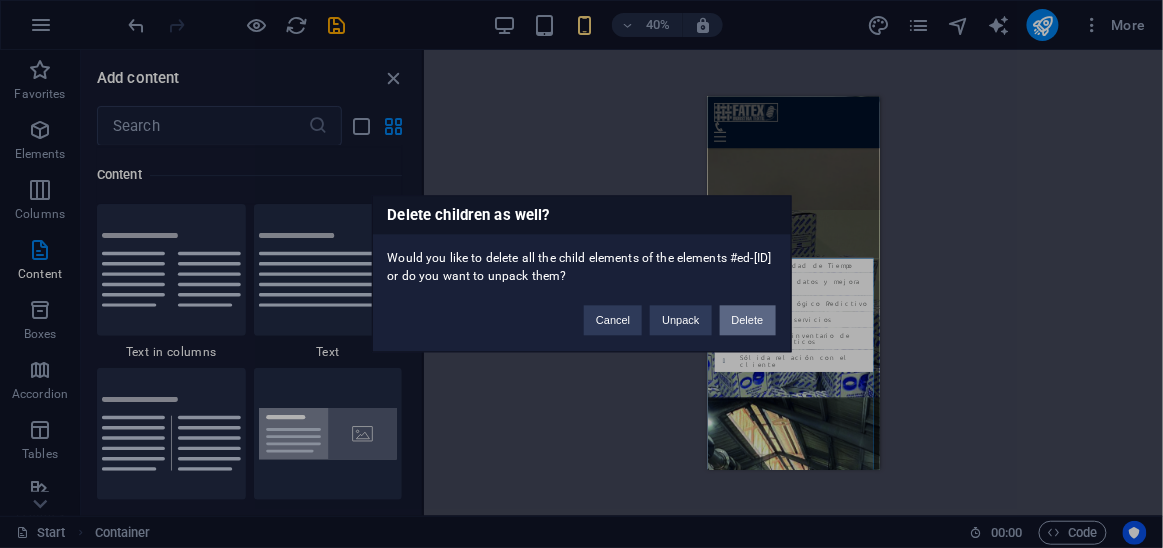 drag, startPoint x: 745, startPoint y: 314, endPoint x: 94, endPoint y: 540, distance: 689.1132 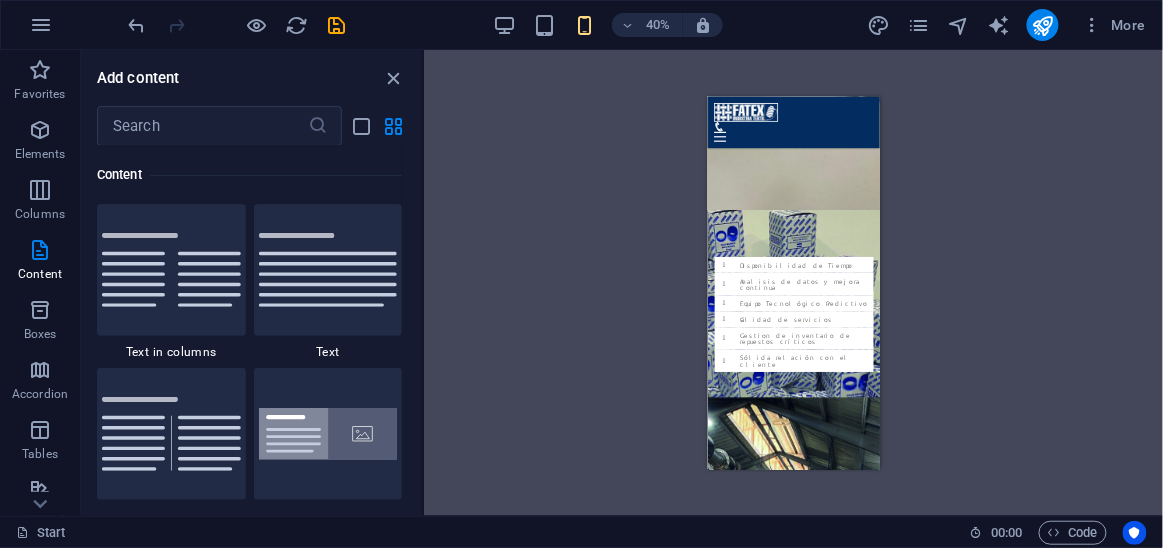 click on "Drag here to replace the existing content. Press “Ctrl” if you want to create a new element.
H1   Banner   Banner   Container   Container   Info Bar   Text   Info Bar   Container   Menu Bar   Image slider   Image slider on background   Container   Image   Container   Text   Container   Container   Preset   Container   Preset   H3   Preset   Container   Container   Preset   H3   Preset   Container   Preset   Container   Text   Container   Container   Text   Container   H3   H3   Placeholder   Container   Preset   Container   Preset   H3   Preset   Preset   Container   H3   Preset   H2   Preset   Preset   Container" at bounding box center [793, 283] 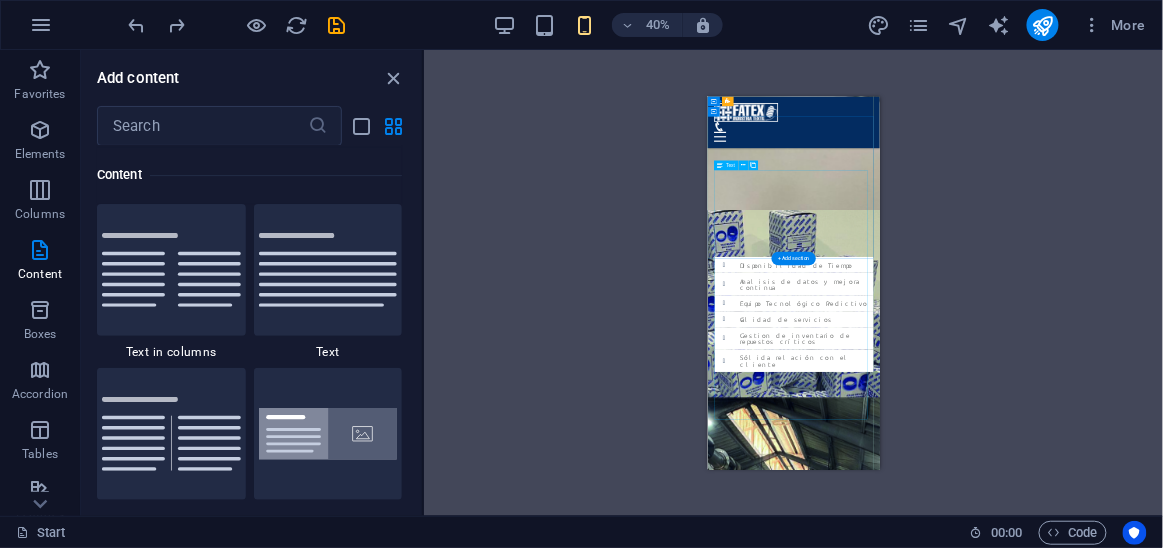 click on "Porque en FATEX no solo vendemos soluciones,  creamos alianzas duraderas . Nos eligen porque: Entendemos tu industria : Conocemos a fondo los desafíos y necesidades del sector textil. Nuestro equipo está preparado para ofrecer soluciones específicas y efectivas. Ofrecemos calidad comprobada : Todos nuestros productos y servicios cumplen con los más altos estándares, garantizando eficiencia, durabilidad y confianza. Asesoría personalizada : Te acompañamos en cada paso, desde la elección de materiales hasta la optimización de procesos. Tu éxito es el nuestro. Innovamos contigo : Estamos en constante evolución para ofrecerte herramientas y tecnologías actualizadas que te mantengan competitivo. Compromiso real : Nos involucramos en cada proyecto con profesionalismo, ética y responsabilidad. No somos un proveedor más, somos tu socio estratégico." at bounding box center [915, 2305] 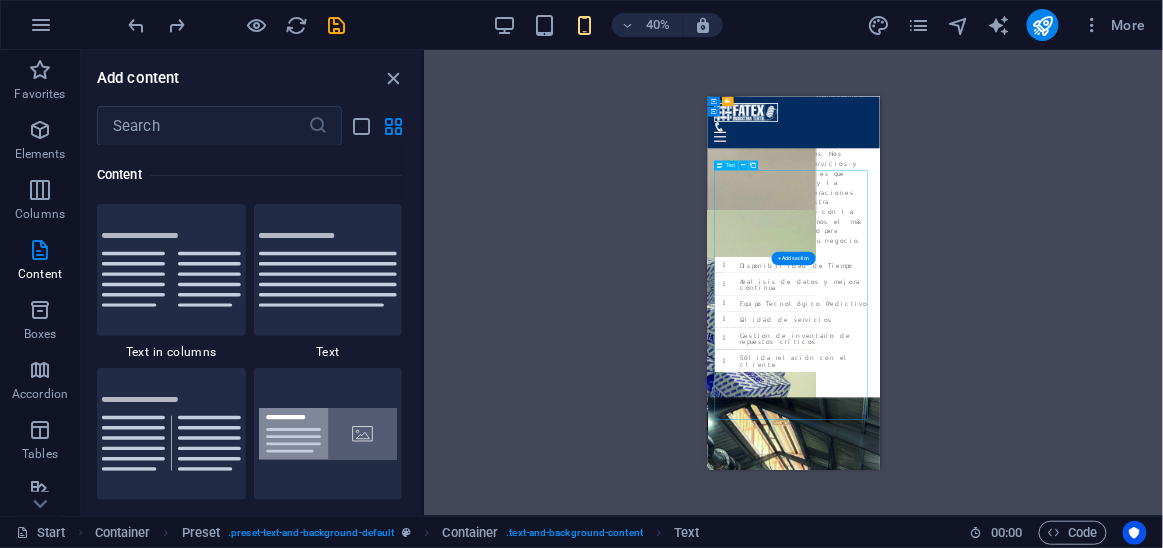 click on "Porque en FATEX no solo vendemos soluciones,  creamos alianzas duraderas . Nos eligen porque: Entendemos tu industria : Conocemos a fondo los desafíos y necesidades del sector textil. Nuestro equipo está preparado para ofrecer soluciones específicas y efectivas. Ofrecemos calidad comprobada : Todos nuestros productos y servicios cumplen con los más altos estándares, garantizando eficiencia, durabilidad y confianza. Asesoría personalizada : Te acompañamos en cada paso, desde la elección de materiales hasta la optimización de procesos. Tu éxito es el nuestro. Innovamos contigo : Estamos en constante evolución para ofrecerte herramientas y tecnologías actualizadas que te mantengan competitivo. Compromiso real : Nos involucramos en cada proyecto con profesionalismo, ética y responsabilidad. No somos un proveedor más, somos tu socio estratégico." at bounding box center (915, 2305) 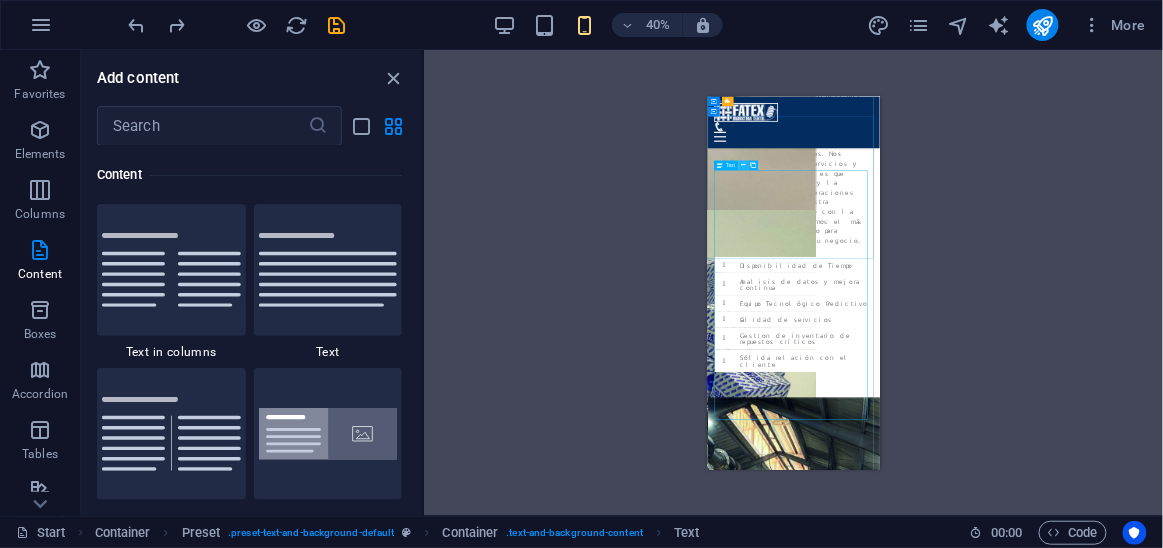 click at bounding box center (743, 165) 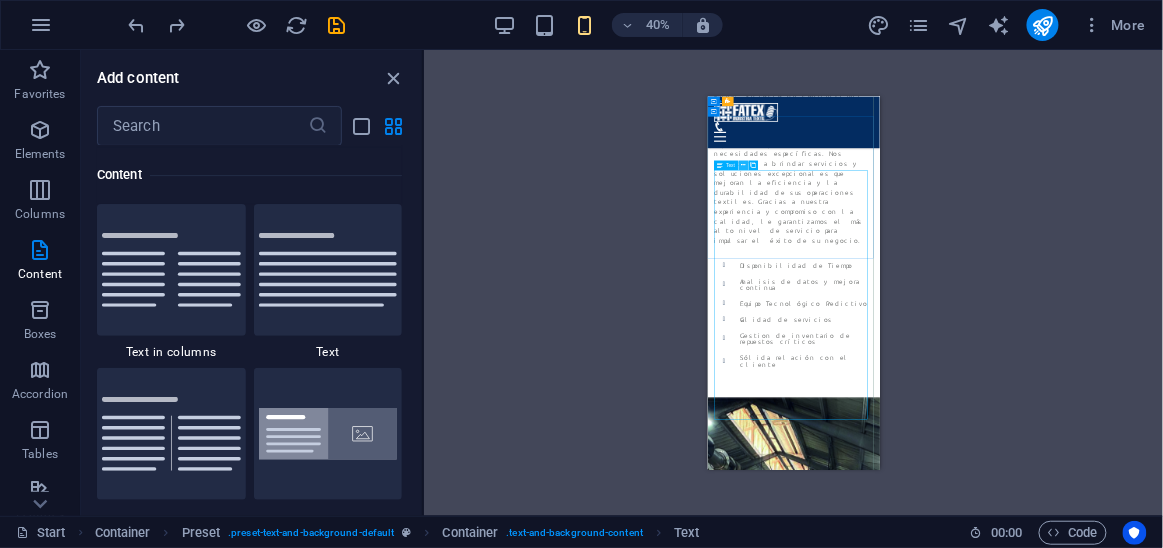 click at bounding box center [743, 165] 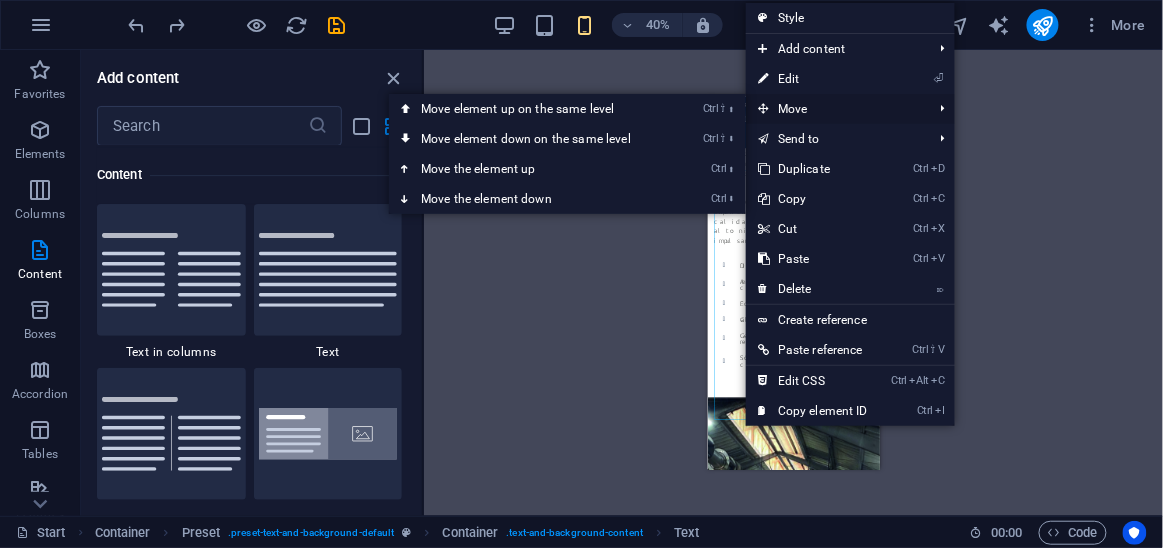 click on "Move" at bounding box center (835, 109) 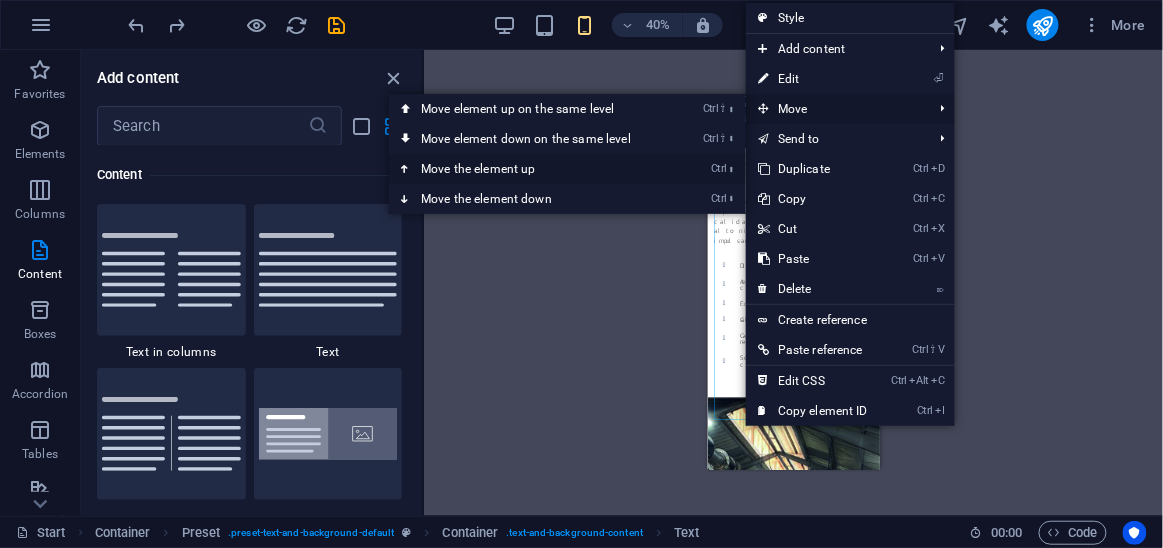 click on "Ctrl ⬆  Move the element up" at bounding box center (530, 169) 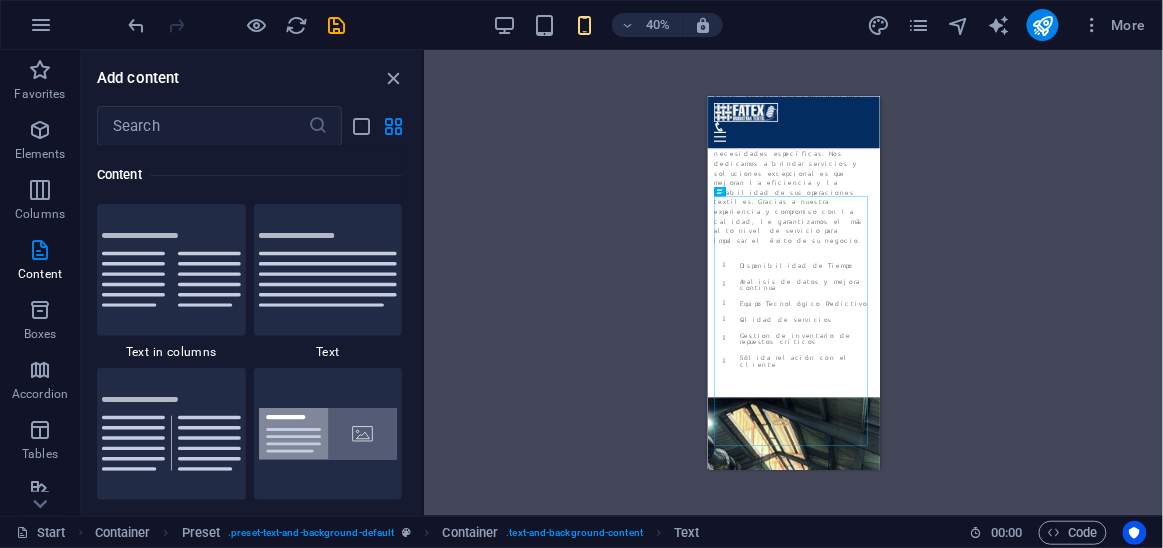 scroll, scrollTop: 3048, scrollLeft: 0, axis: vertical 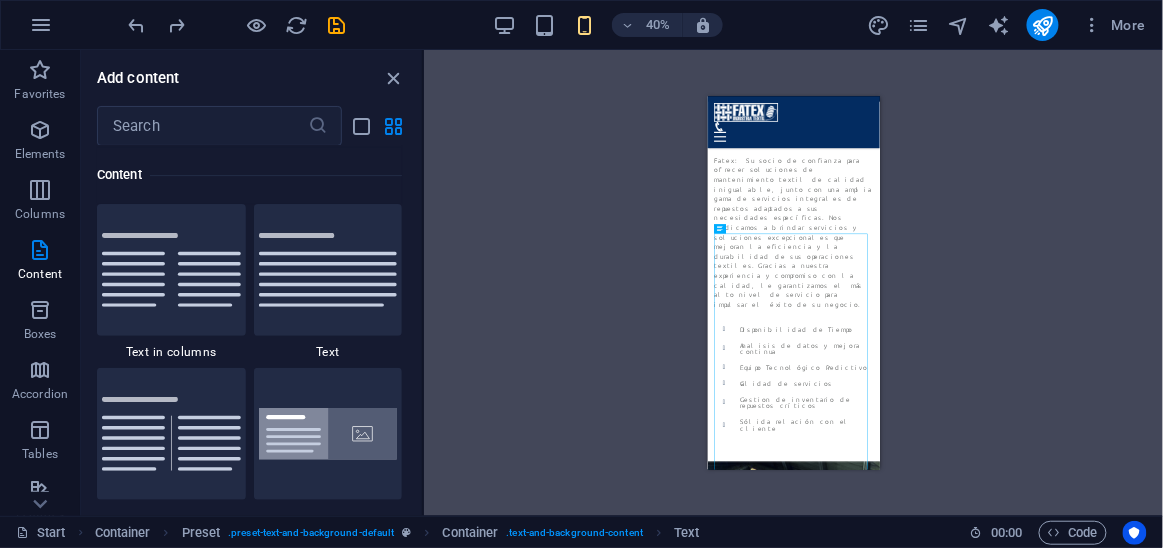 click on "Drag here to replace the existing content. Press “Ctrl” if you want to create a new element.
H1   Banner   Banner   Container   Container   Info Bar   Text   Info Bar   Container   Menu Bar   Image slider   Image slider on background   Container   Image   Container   Text   Container   Container   Preset   Container   Preset   H3   Preset   Container   Preset   Container   Text   Container   Container   Text   Container   H3   H3   Placeholder   Container   Preset   Container   Preset   H3   Preset   Preset   Container   H3   Preset   H2   Preset   Preset   Container" at bounding box center (793, 283) 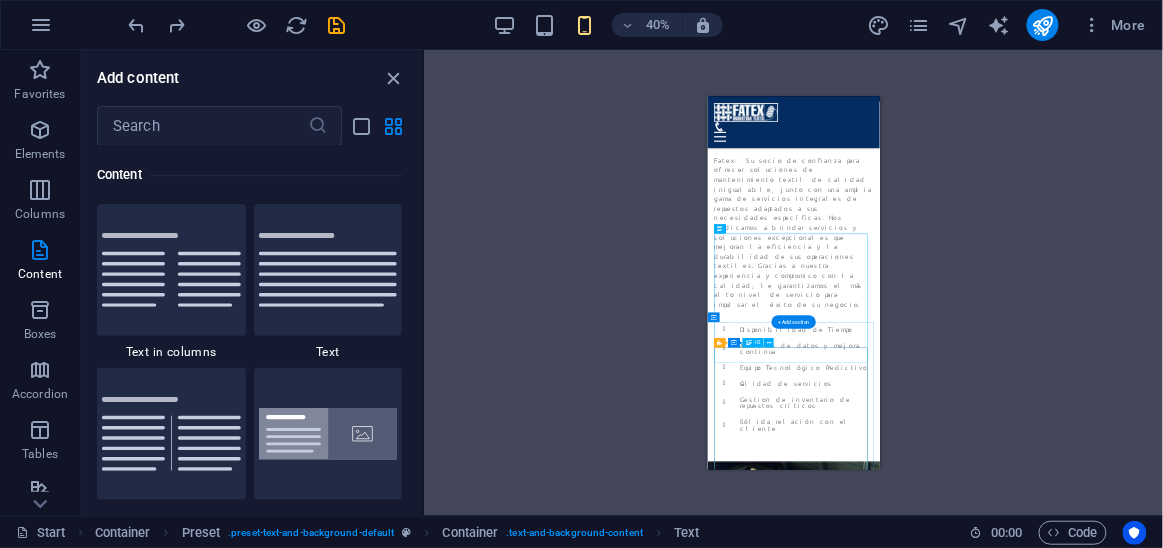 click on "Preguntas Frecuentes" at bounding box center (922, 1775) 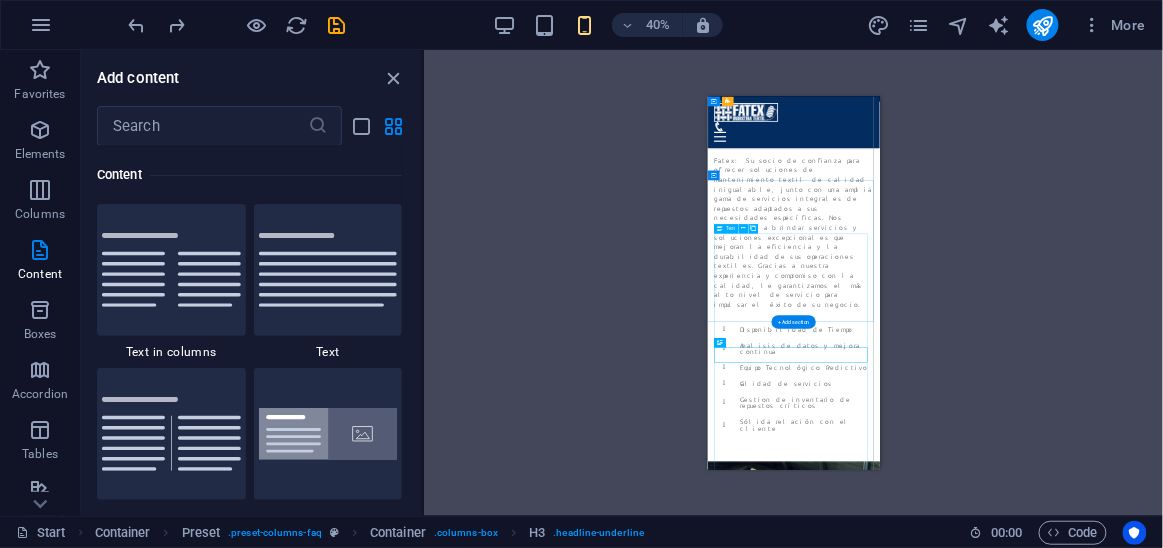 click on "Porque en FATEX no solo vendemos soluciones,  creamos alianzas duraderas . Nos eligen porque: Entendemos tu industria : Conocemos a fondo los desafíos y necesidades del sector textil. Nuestro equipo está preparado para ofrecer soluciones específicas y efectivas. Ofrecemos calidad comprobada : Todos nuestros productos y servicios cumplen con los más altos estándares, garantizando eficiencia, durabilidad y confianza. Asesoría personalizada : Te acompañamos en cada paso, desde la elección de materiales hasta la optimización de procesos. Tu éxito es el nuestro. Innovamos contigo : Estamos en constante evolución para ofrecerte herramientas y tecnologías actualizadas que te mantengan competitivo. Compromiso real : Nos involucramos en cada proyecto con profesionalismo, ética y responsabilidad. No somos un proveedor más, somos tu socio estratégico." at bounding box center (915, 2464) 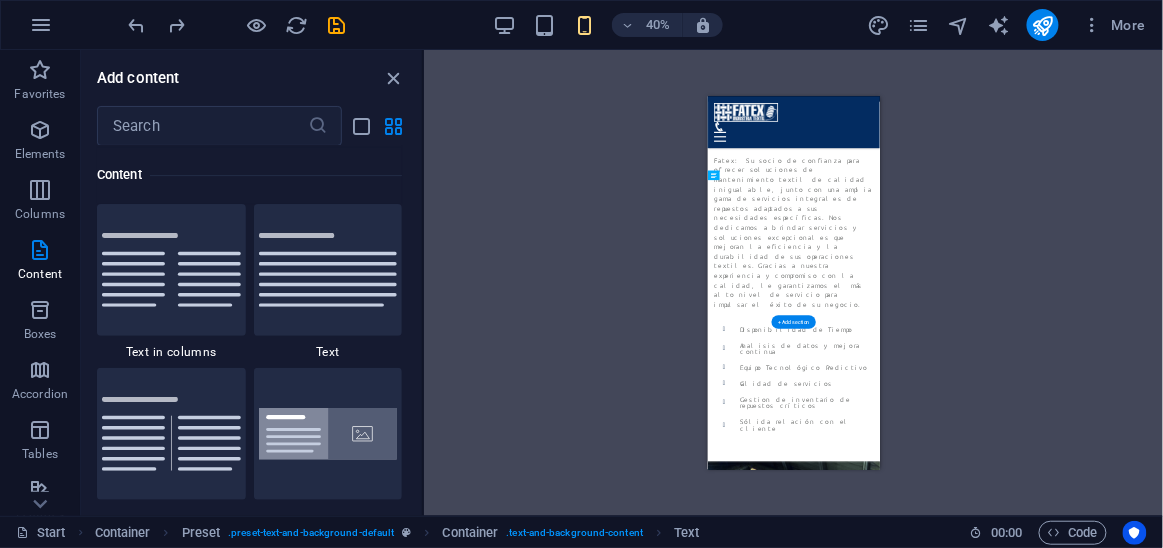 drag, startPoint x: 1078, startPoint y: 548, endPoint x: 1057, endPoint y: 459, distance: 91.44397 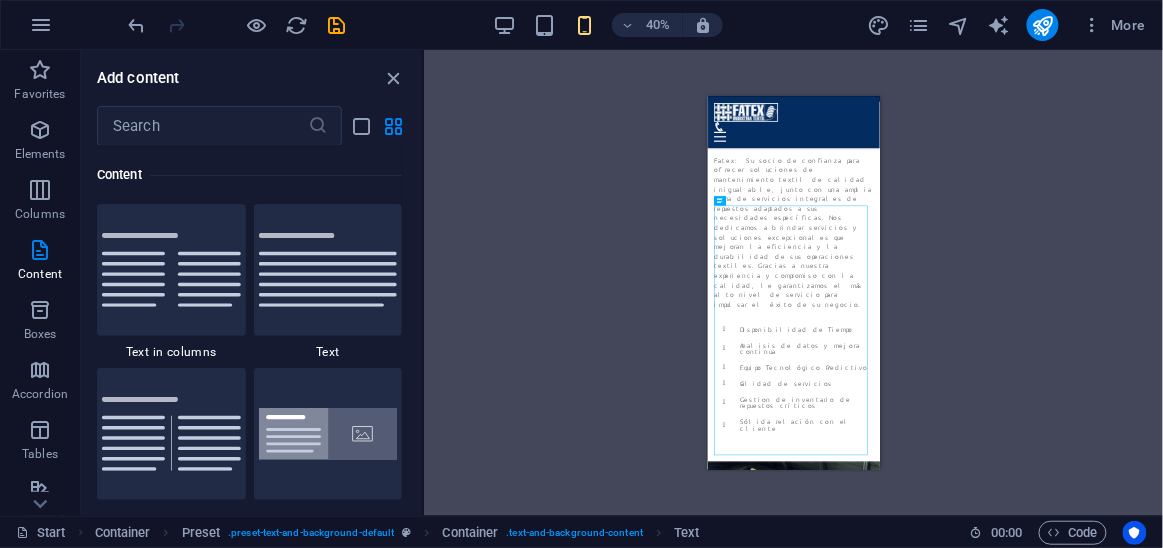 click on "Drag here to replace the existing content. Press “Ctrl” if you want to create a new element.
H1   Banner   Banner   Container   Container   Info Bar   Text   Info Bar   Container   Menu Bar   Image slider   Image slider on background   Container   Image   Container   Text   Container   Container   Preset   Container   Preset   H3   Preset   Container   Preset   Container   Text   Container   Container   Text   Container   H3   H3   Placeholder   Container   Preset   Container   Preset   H3   Preset   Preset   Container   H3   Preset   H2   Preset   Preset   Container" at bounding box center (793, 283) 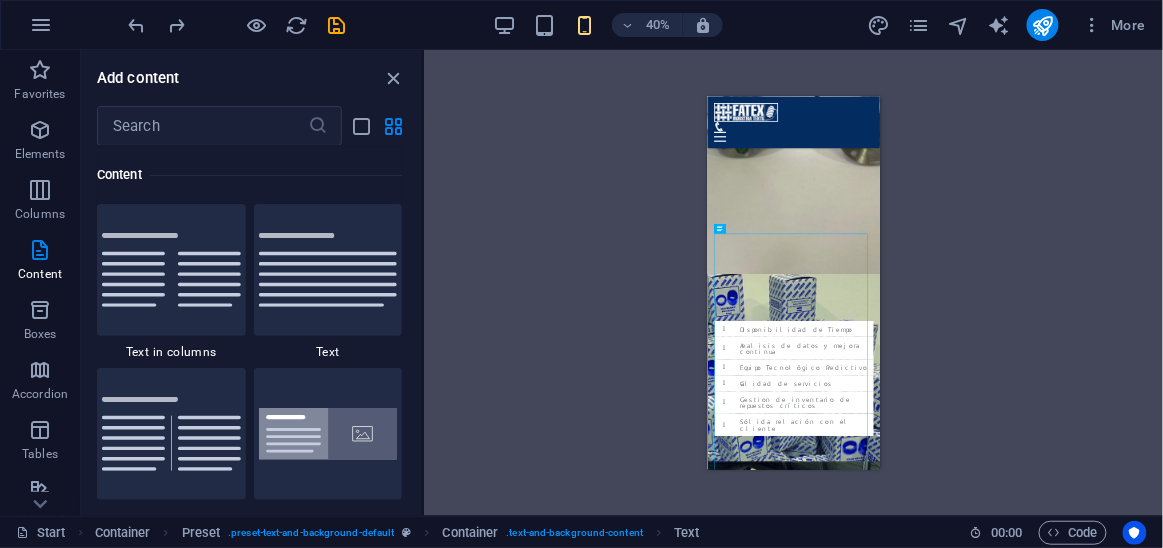 click on "Drag here to replace the existing content. Press “Ctrl” if you want to create a new element.
H1   Banner   Banner   Container   Container   Info Bar   Text   Info Bar   Container   Menu Bar   Image slider   Image slider on background   Container   Image   Container   Text   Container   Container   Preset   Container   Preset   H3   Preset   Container   Preset   Container   Text   Container   Container   Text   Container   H3   H3   Placeholder   Container   Preset   Container   Preset   H3   Preset   Preset   Container   H3   Preset   H2   Preset   Preset   Container" at bounding box center [793, 283] 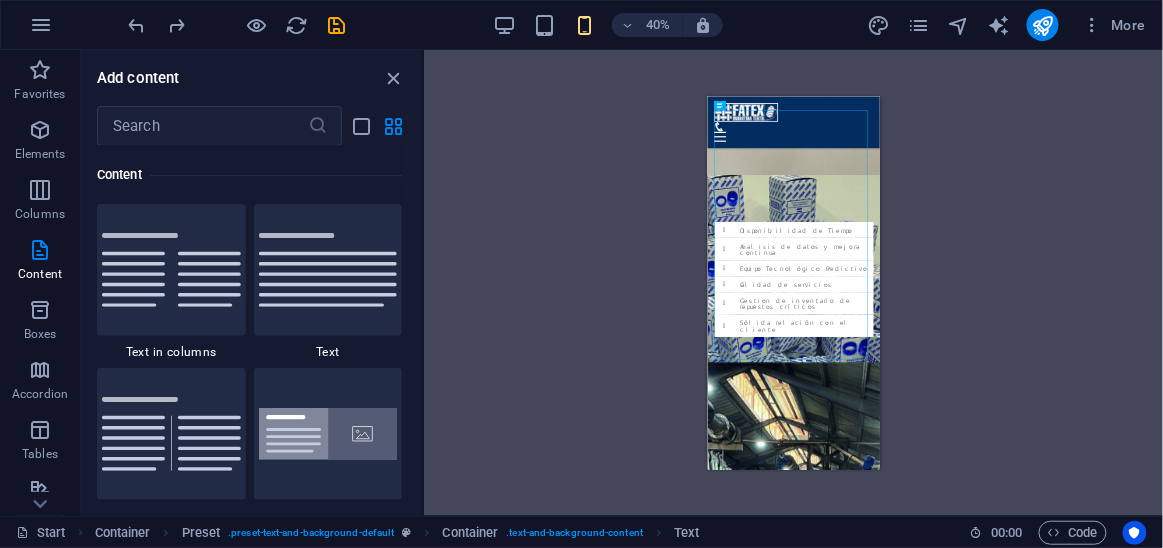 drag, startPoint x: 1134, startPoint y: 586, endPoint x: 1591, endPoint y: 387, distance: 498.4476 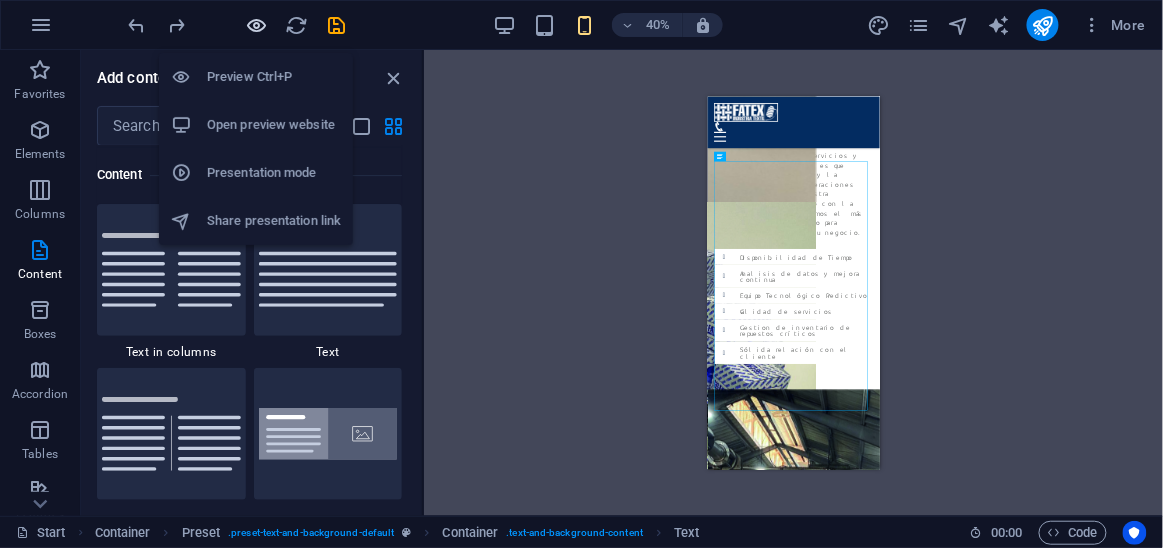 click at bounding box center (257, 25) 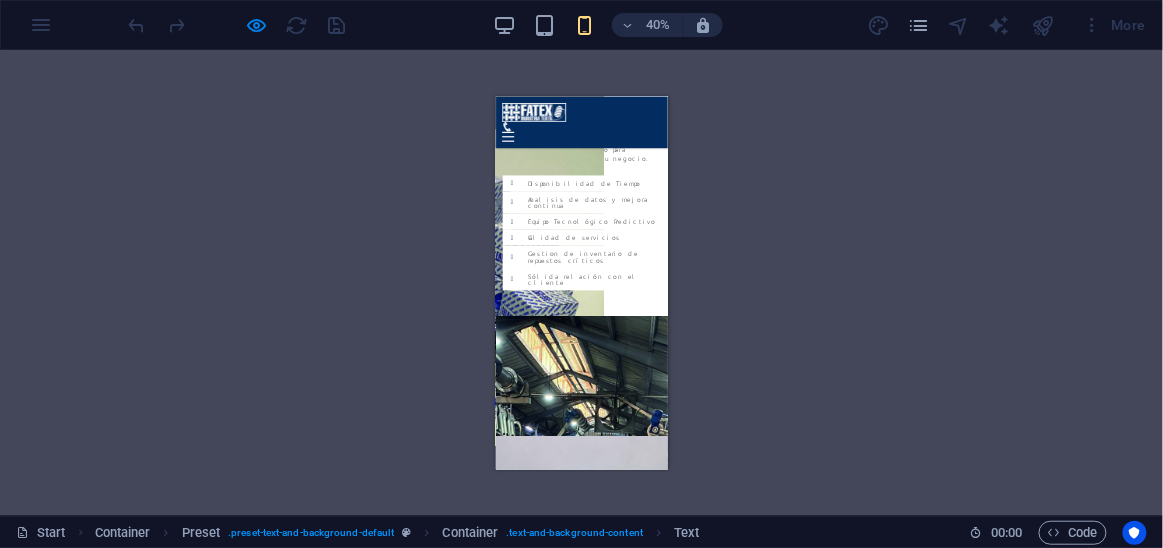 click on "Ofrecemos calidad comprobada : Todos nuestros productos y servicios cumplen con los más altos estándares, garantizando eficiencia, durabilidad y confianza." at bounding box center (711, 1718) 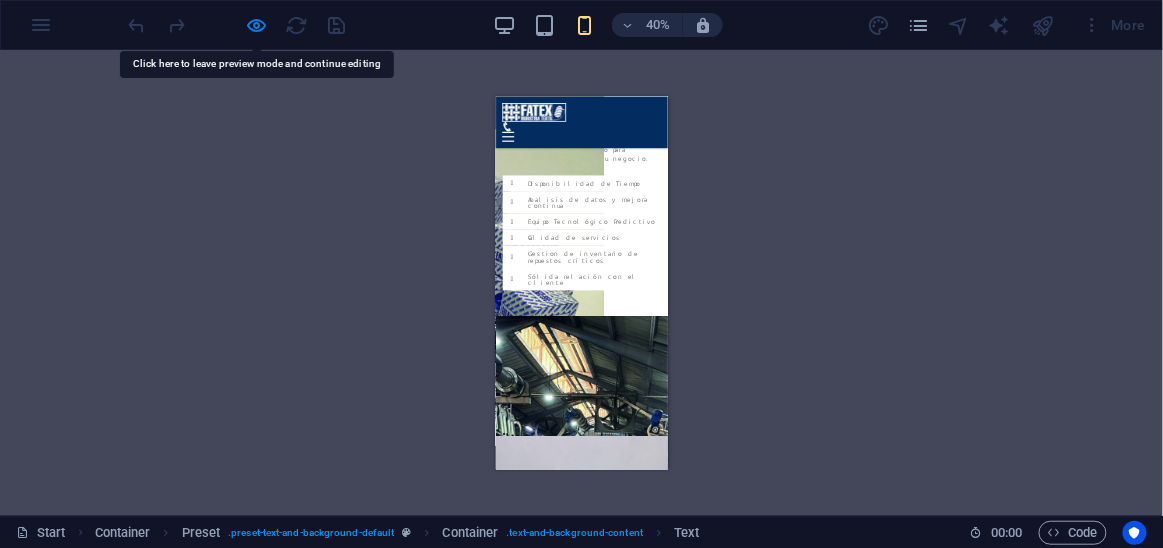 click on "Ofrecemos calidad comprobada : Todos nuestros productos y servicios cumplen con los más altos estándares, garantizando eficiencia, durabilidad y confianza." at bounding box center [711, 1718] 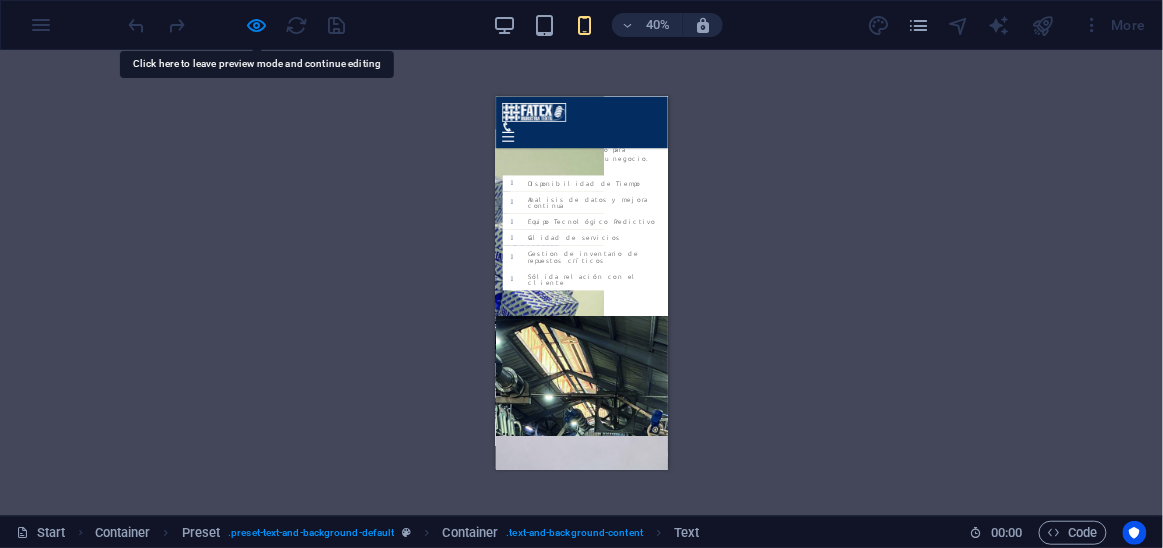 click on "Ofrecemos calidad comprobada : Todos nuestros productos y servicios cumplen con los más altos estándares, garantizando eficiencia, durabilidad y confianza." at bounding box center (711, 1718) 